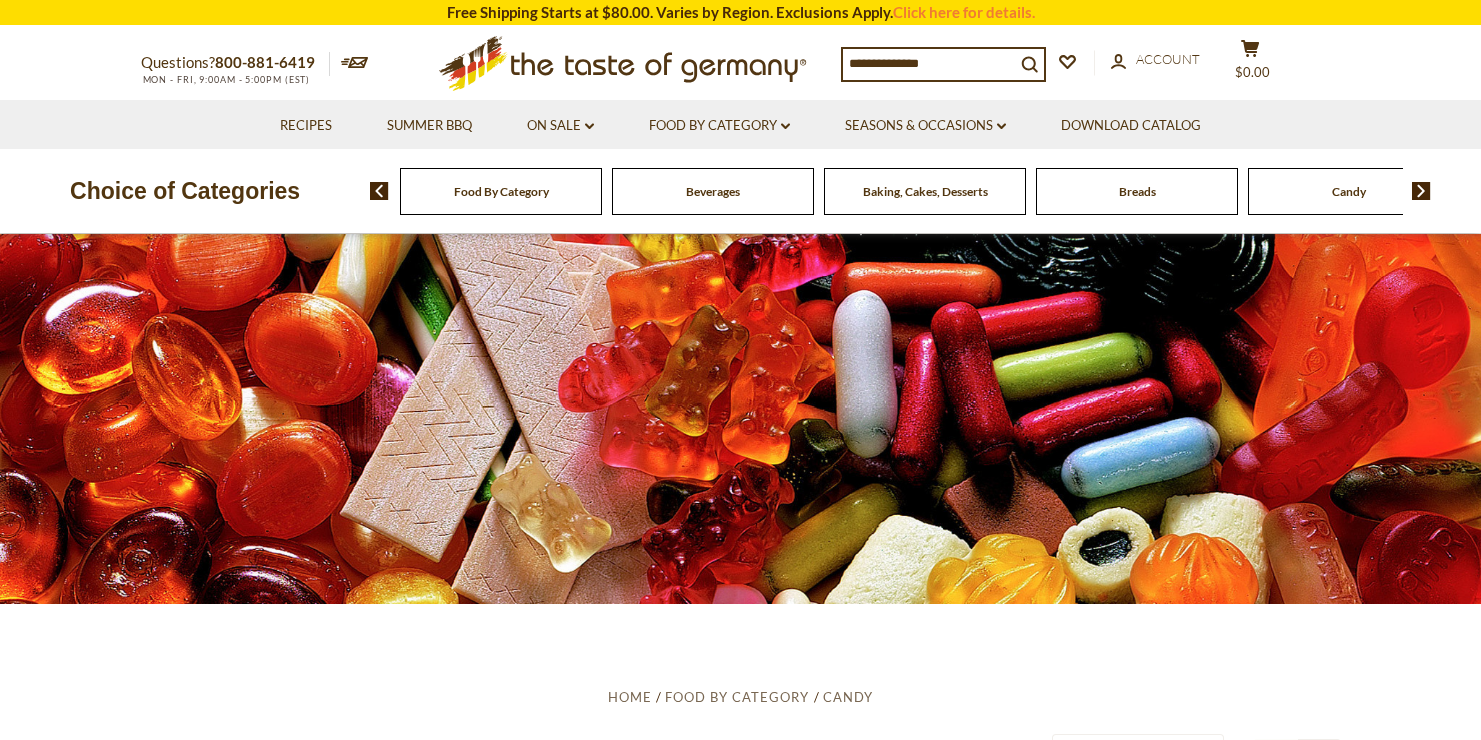 scroll, scrollTop: 0, scrollLeft: 0, axis: both 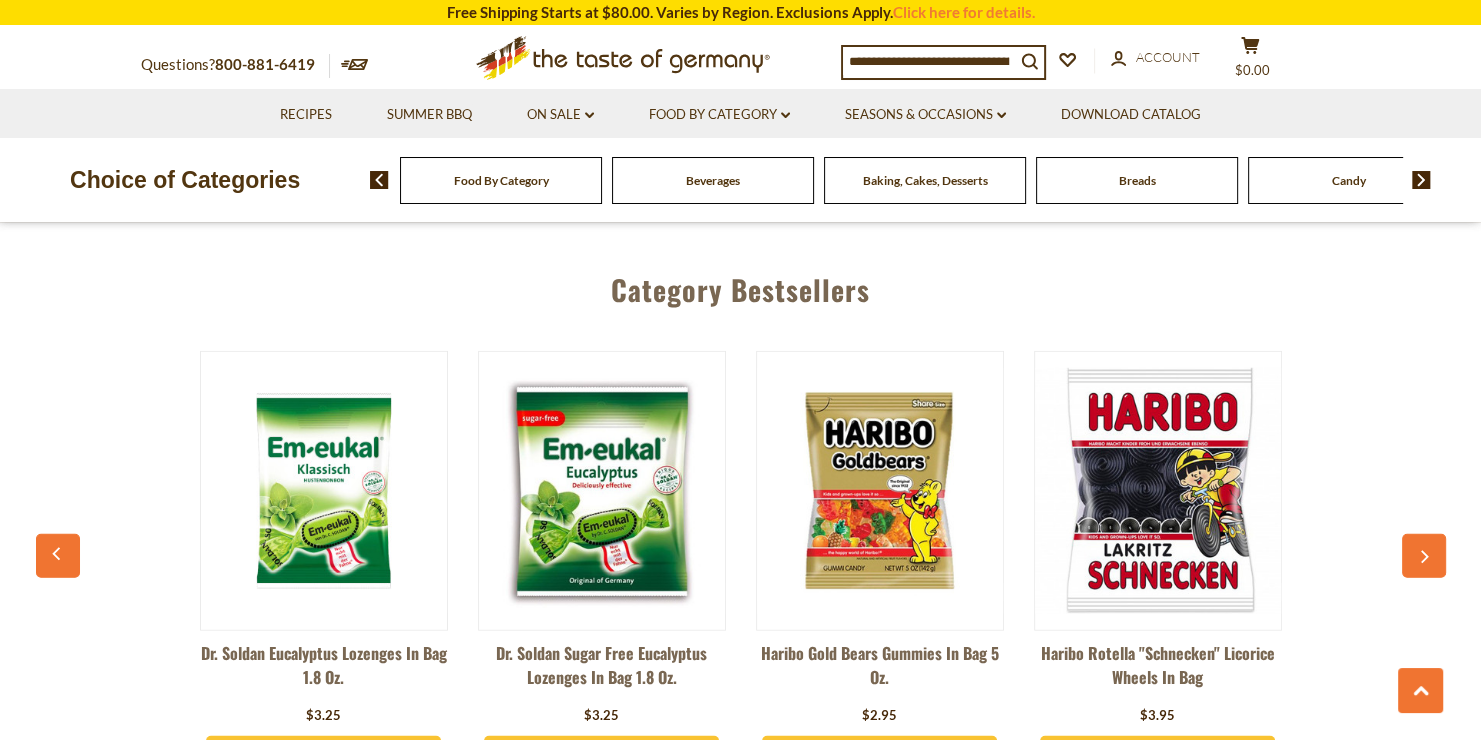 click at bounding box center [1158, 491] 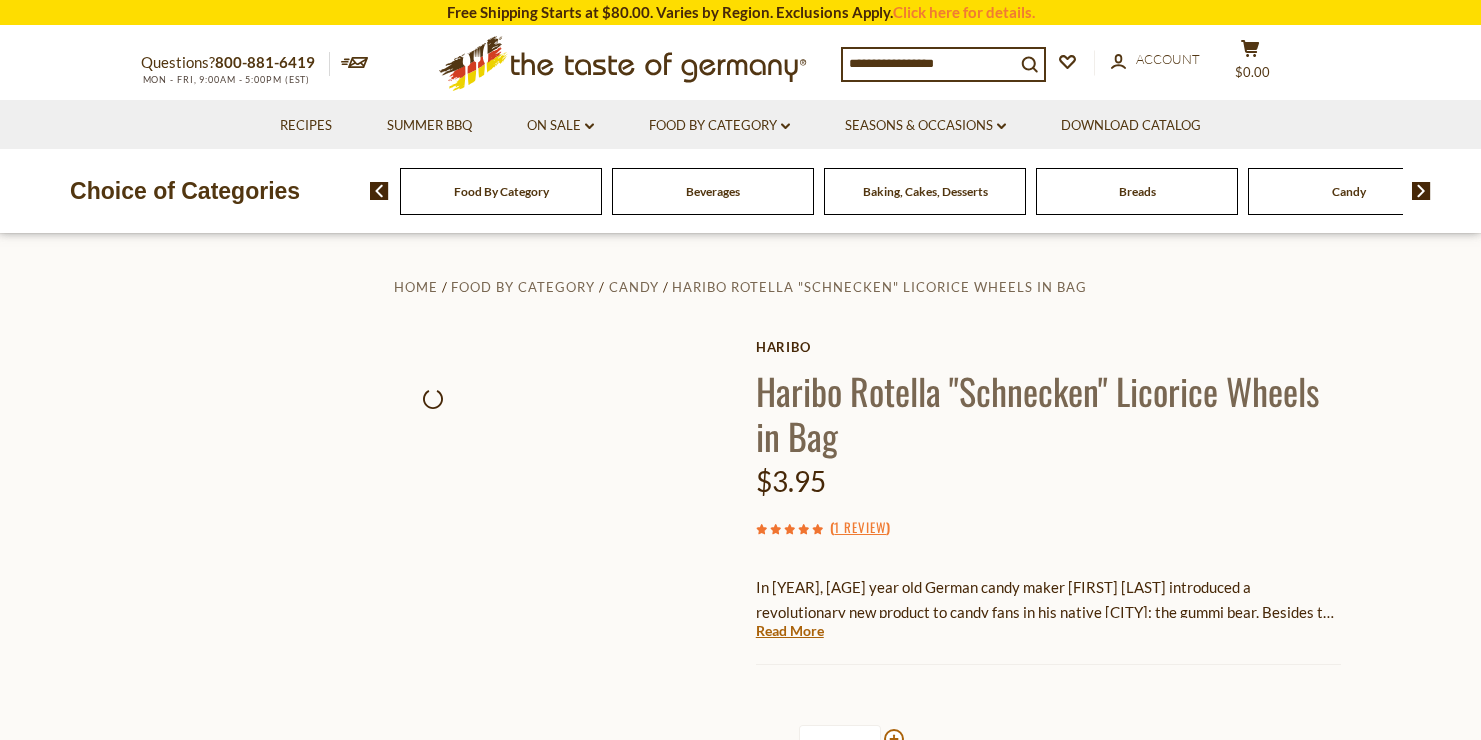 scroll, scrollTop: 0, scrollLeft: 0, axis: both 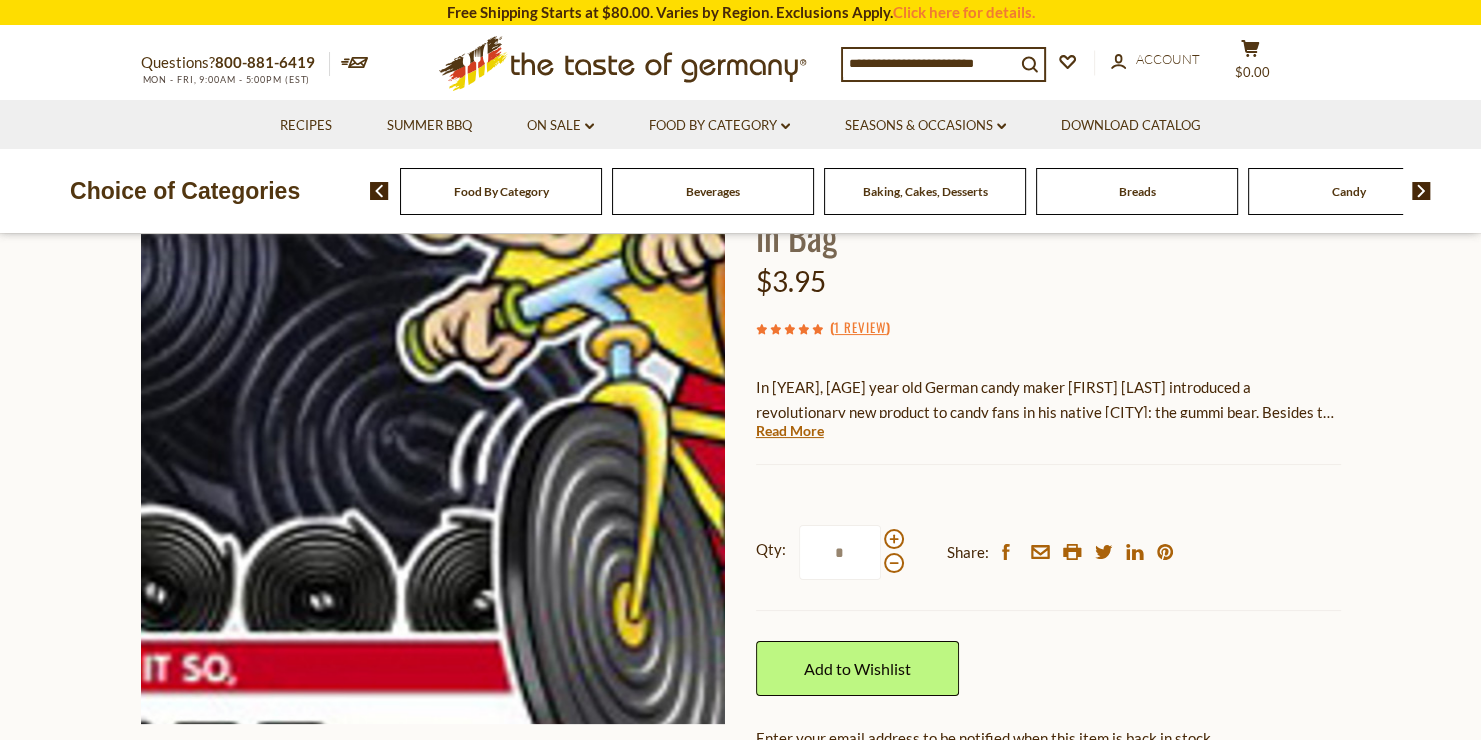 click at bounding box center (433, 431) 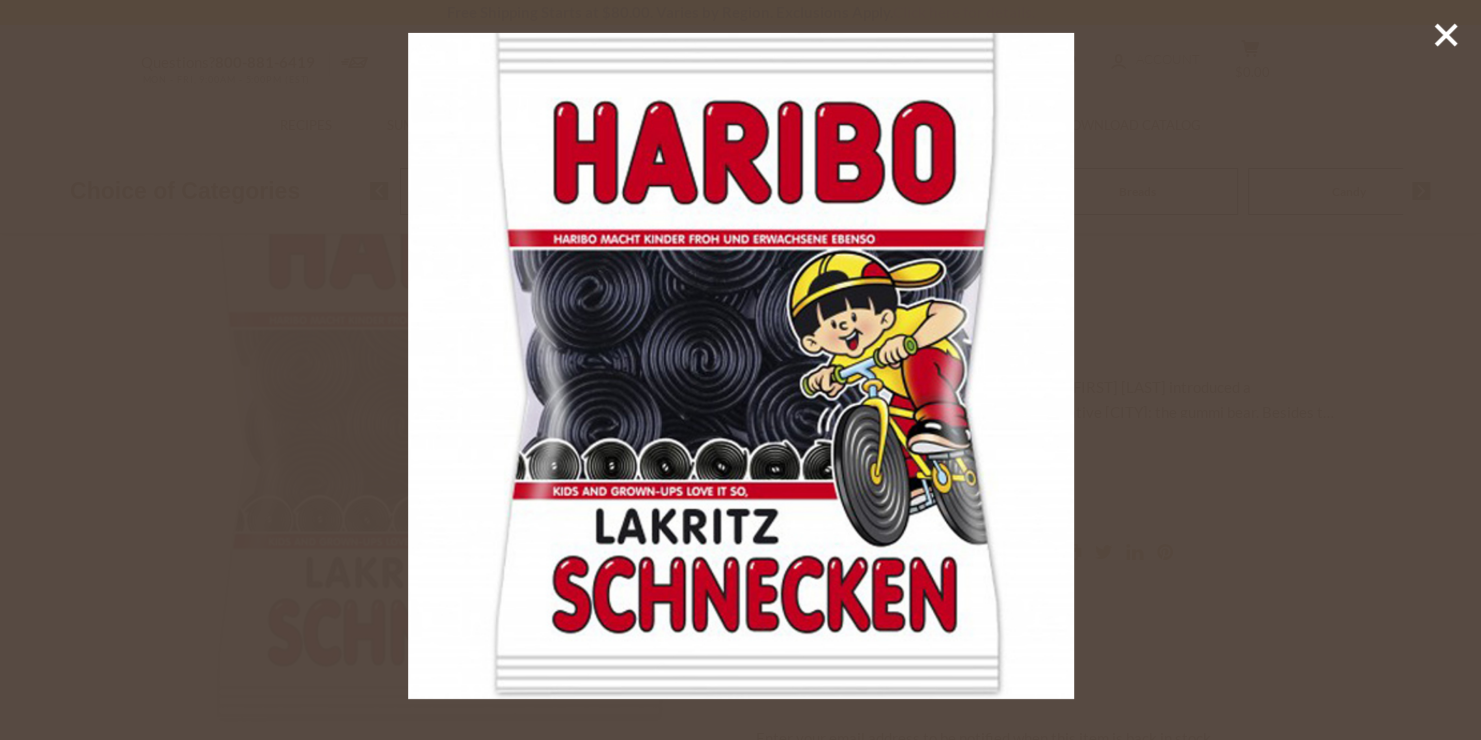 click at bounding box center (740, 370) 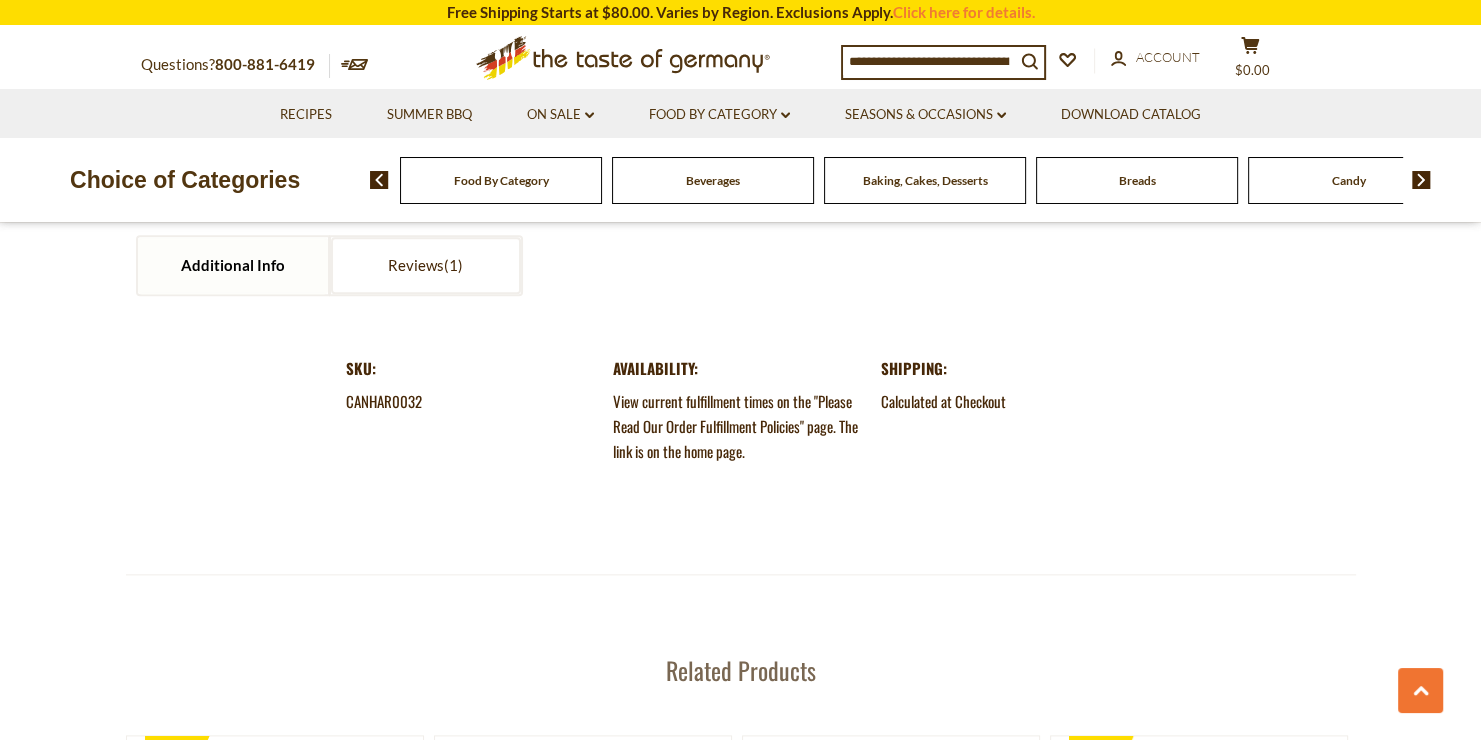 scroll, scrollTop: 2300, scrollLeft: 0, axis: vertical 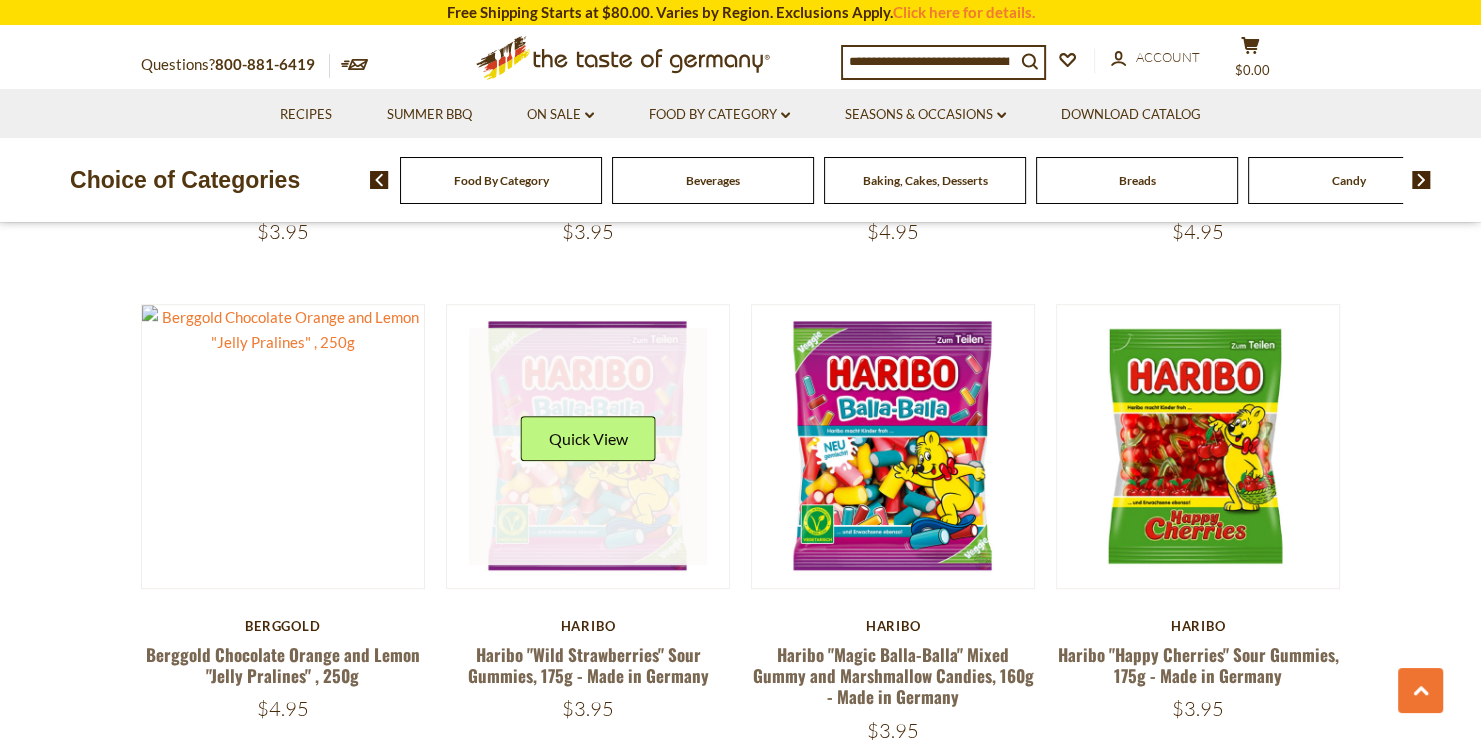 click at bounding box center (588, 447) 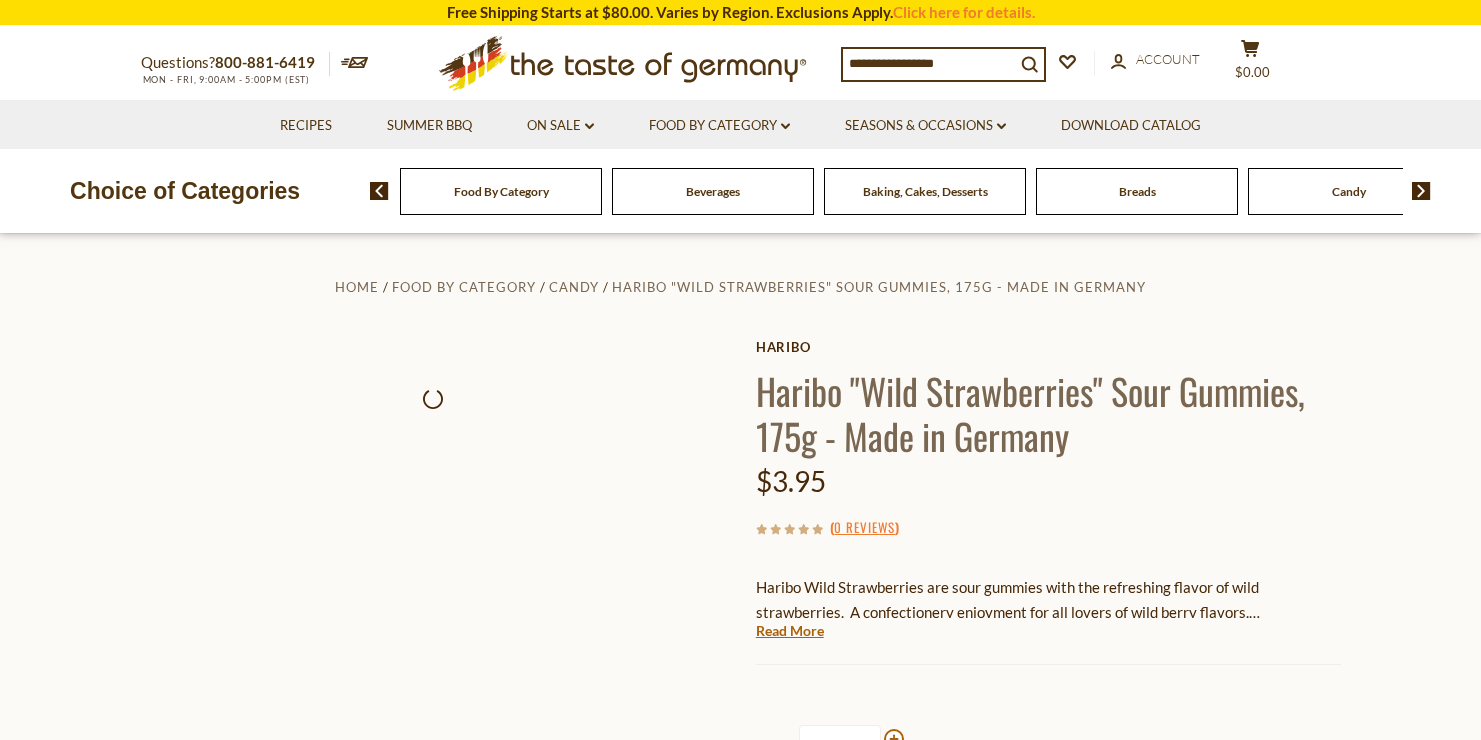 scroll, scrollTop: 0, scrollLeft: 0, axis: both 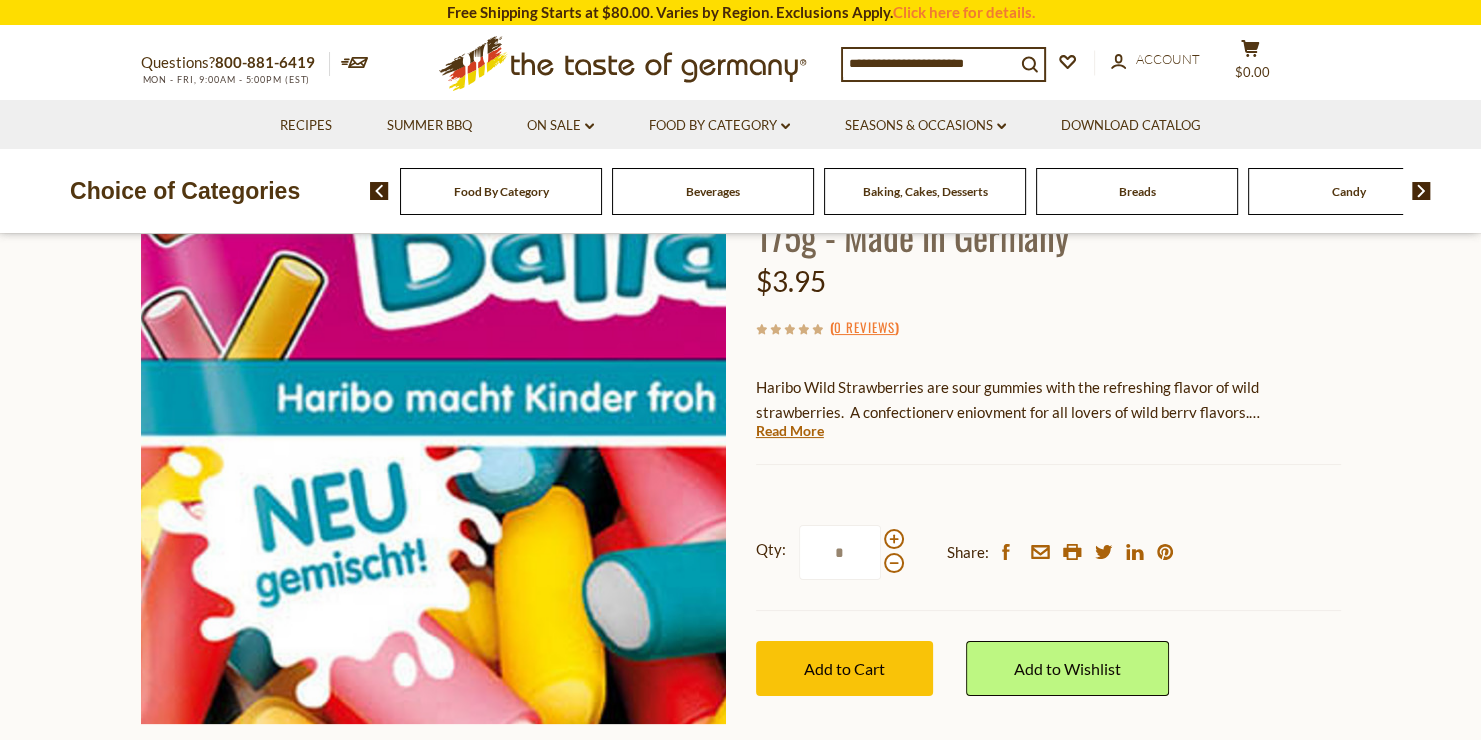 click at bounding box center [433, 431] 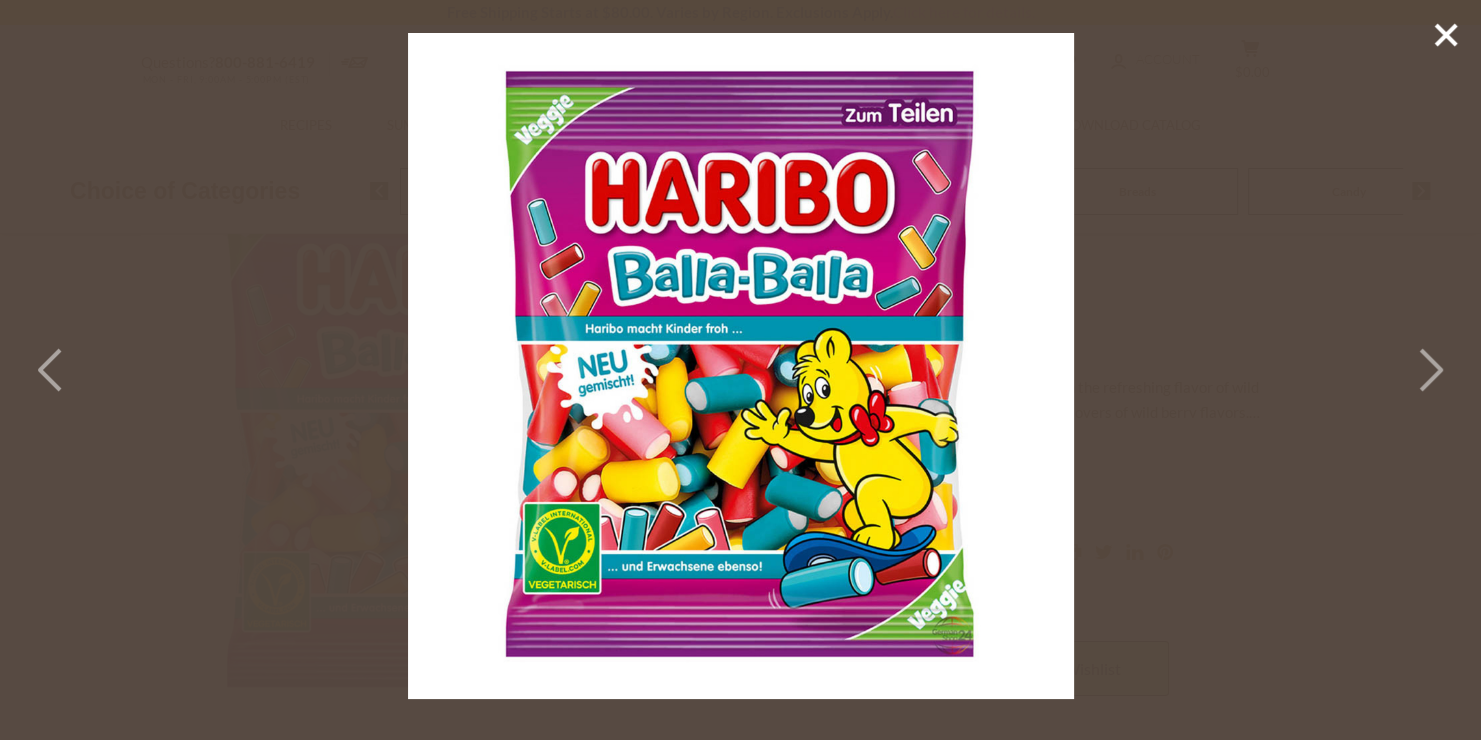 click at bounding box center [740, 370] 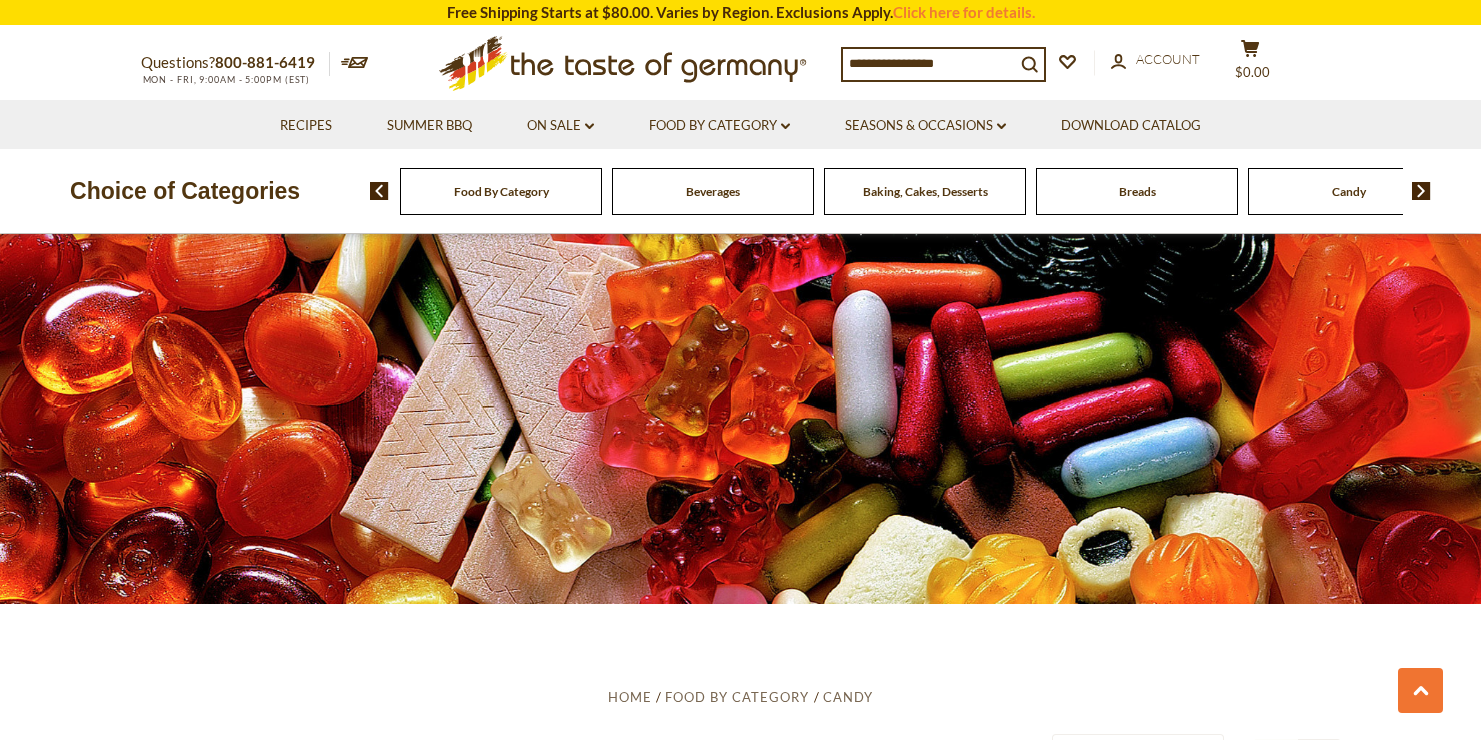 scroll, scrollTop: 1052, scrollLeft: 0, axis: vertical 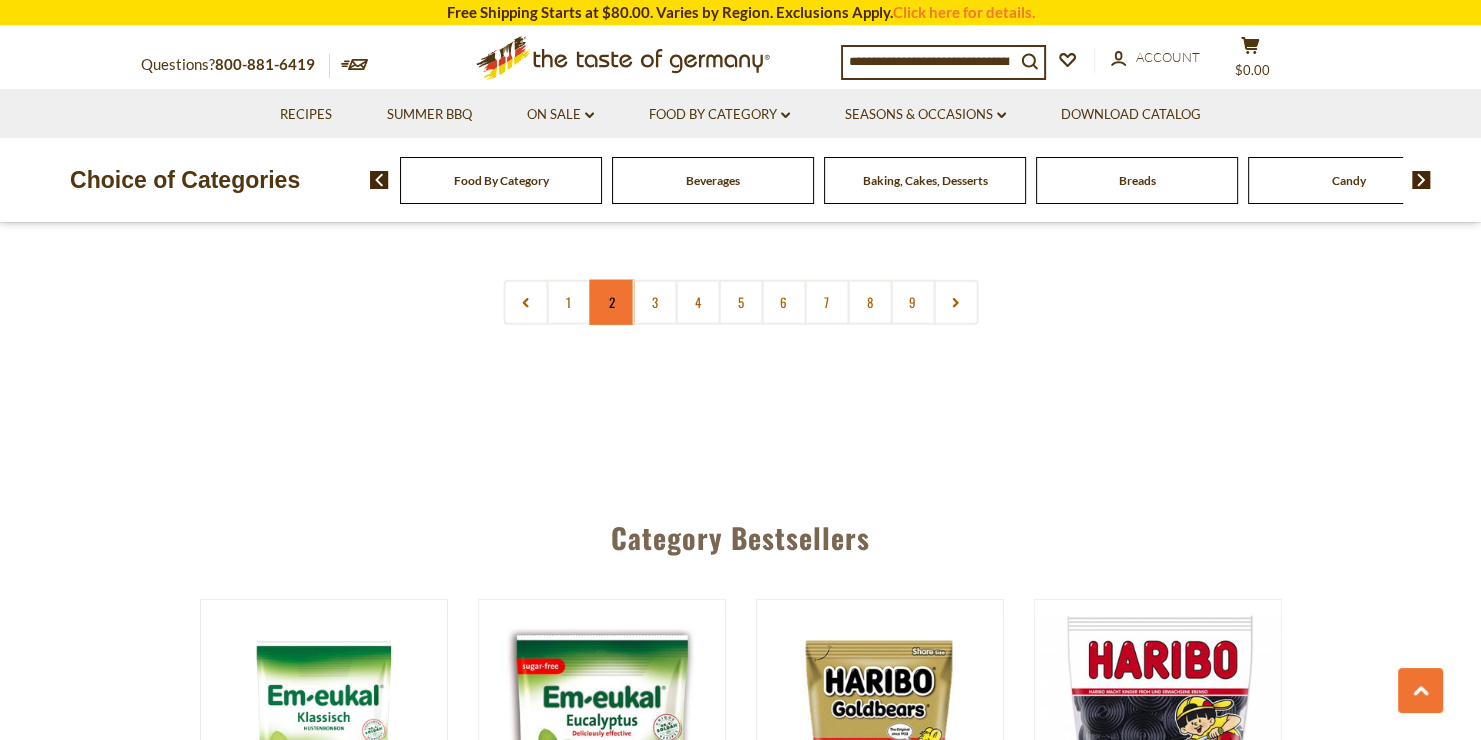 click on "2" at bounding box center (611, 302) 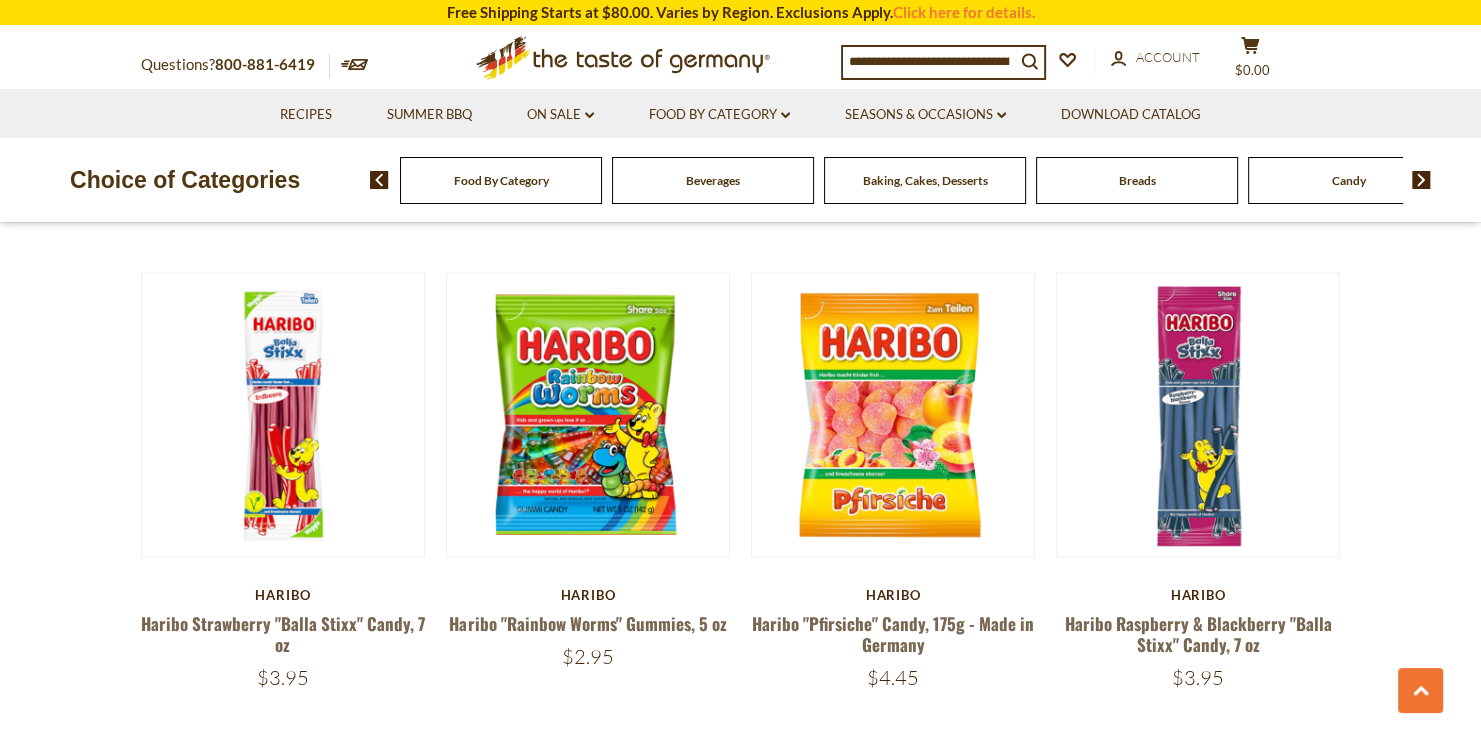 scroll, scrollTop: 3533, scrollLeft: 0, axis: vertical 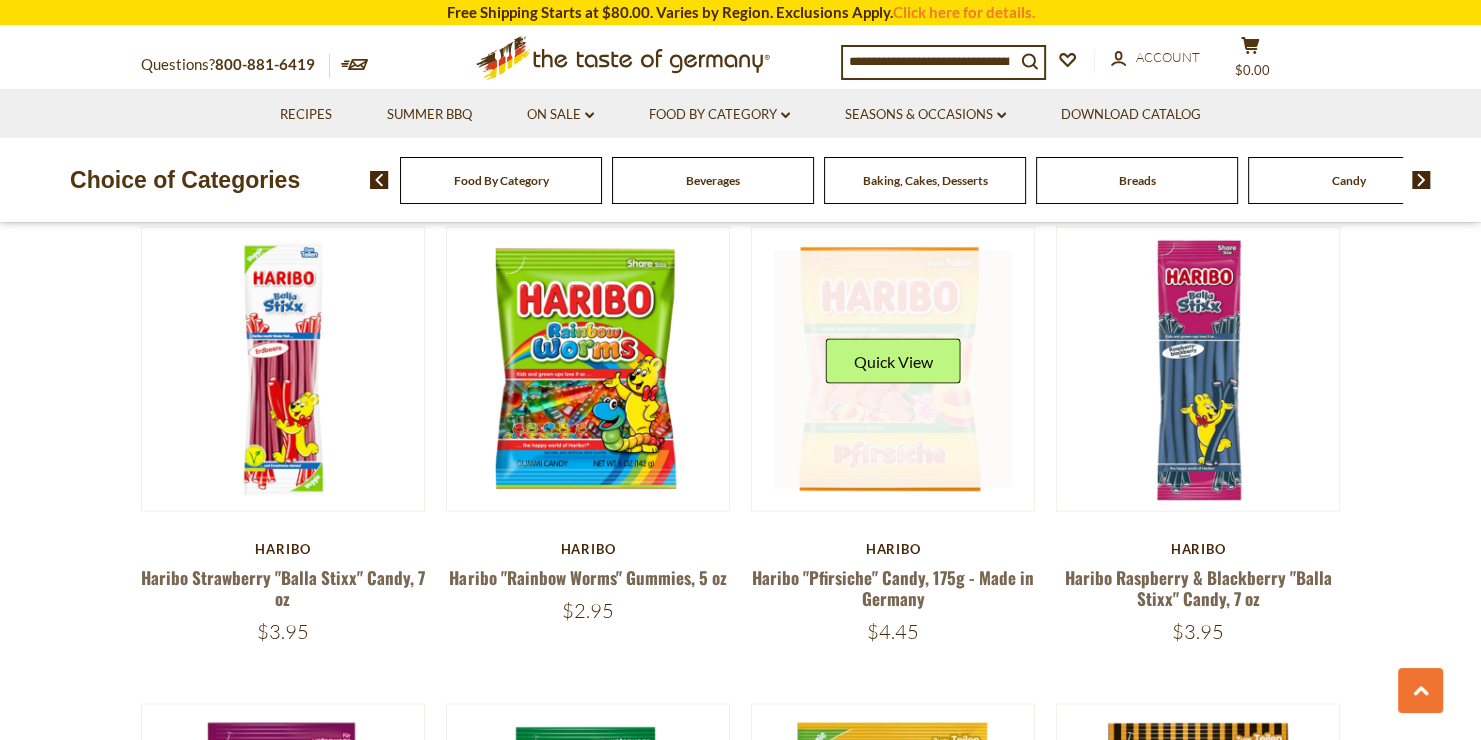 click on "Quick View" at bounding box center (893, 369) 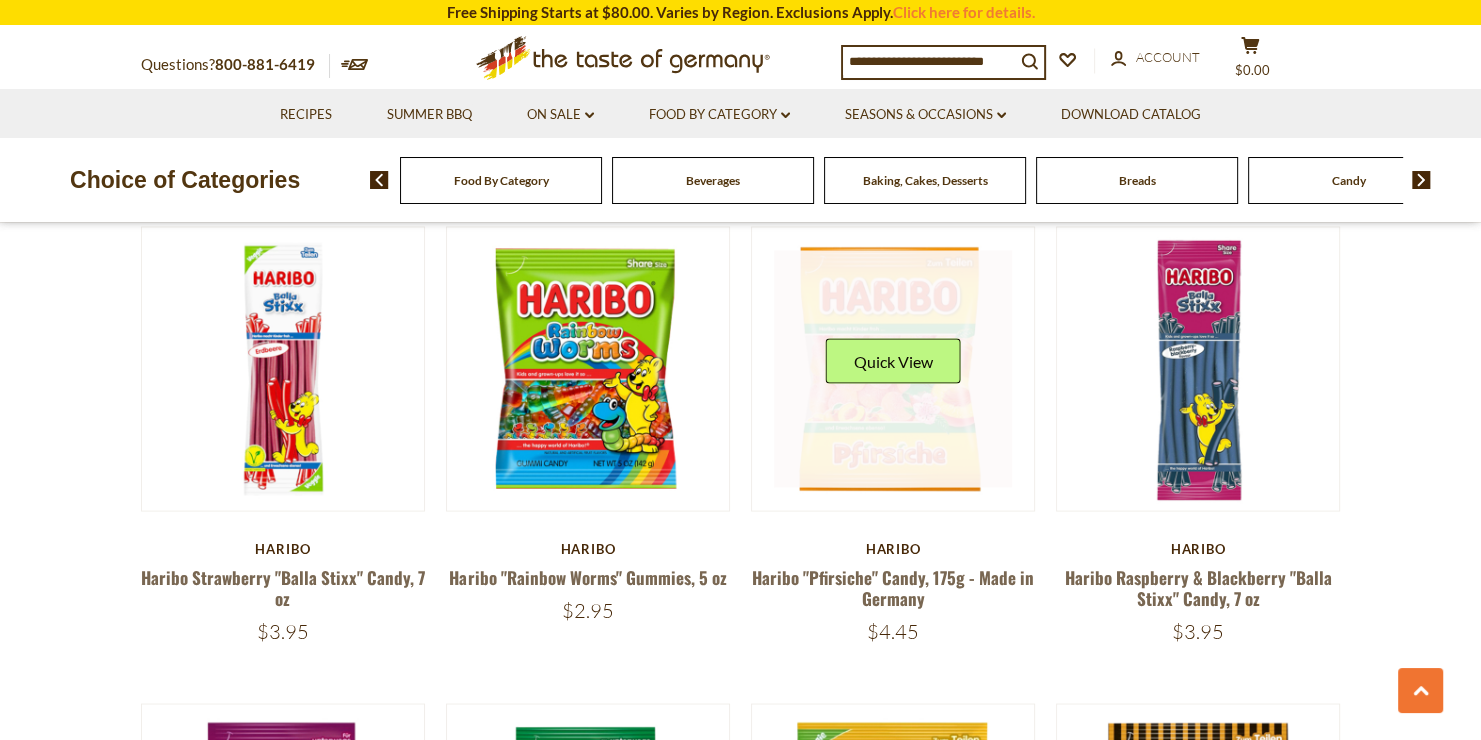 click at bounding box center (893, 369) 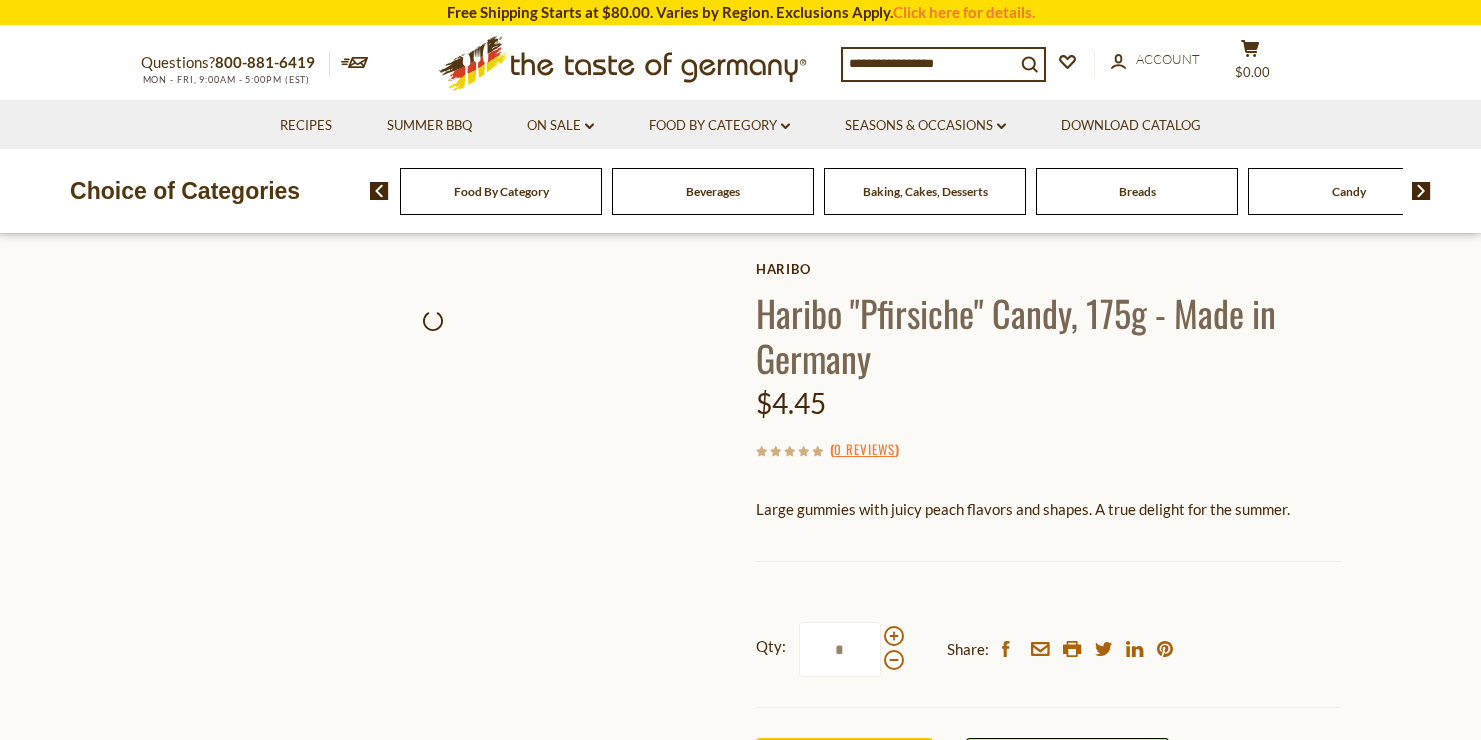 scroll, scrollTop: 0, scrollLeft: 0, axis: both 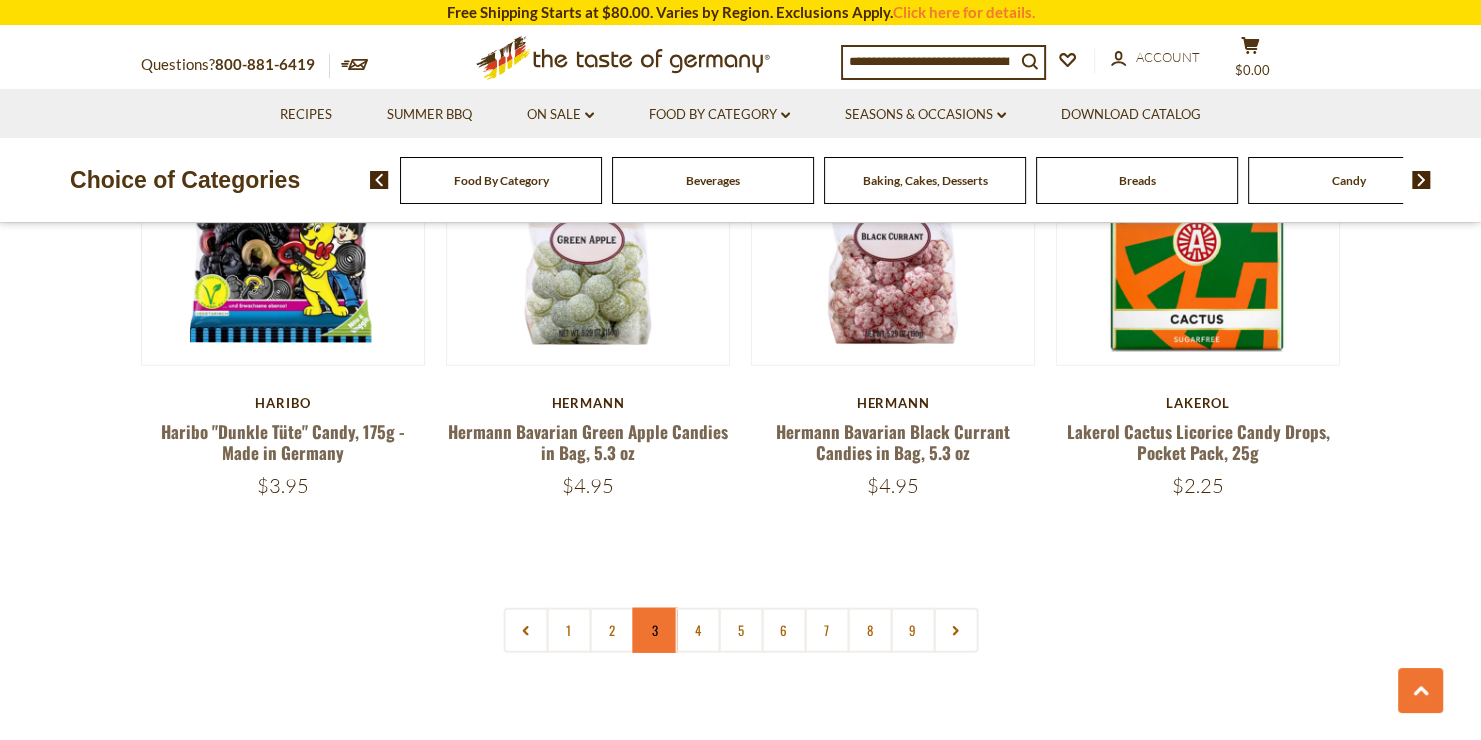 click on "3" at bounding box center (654, 630) 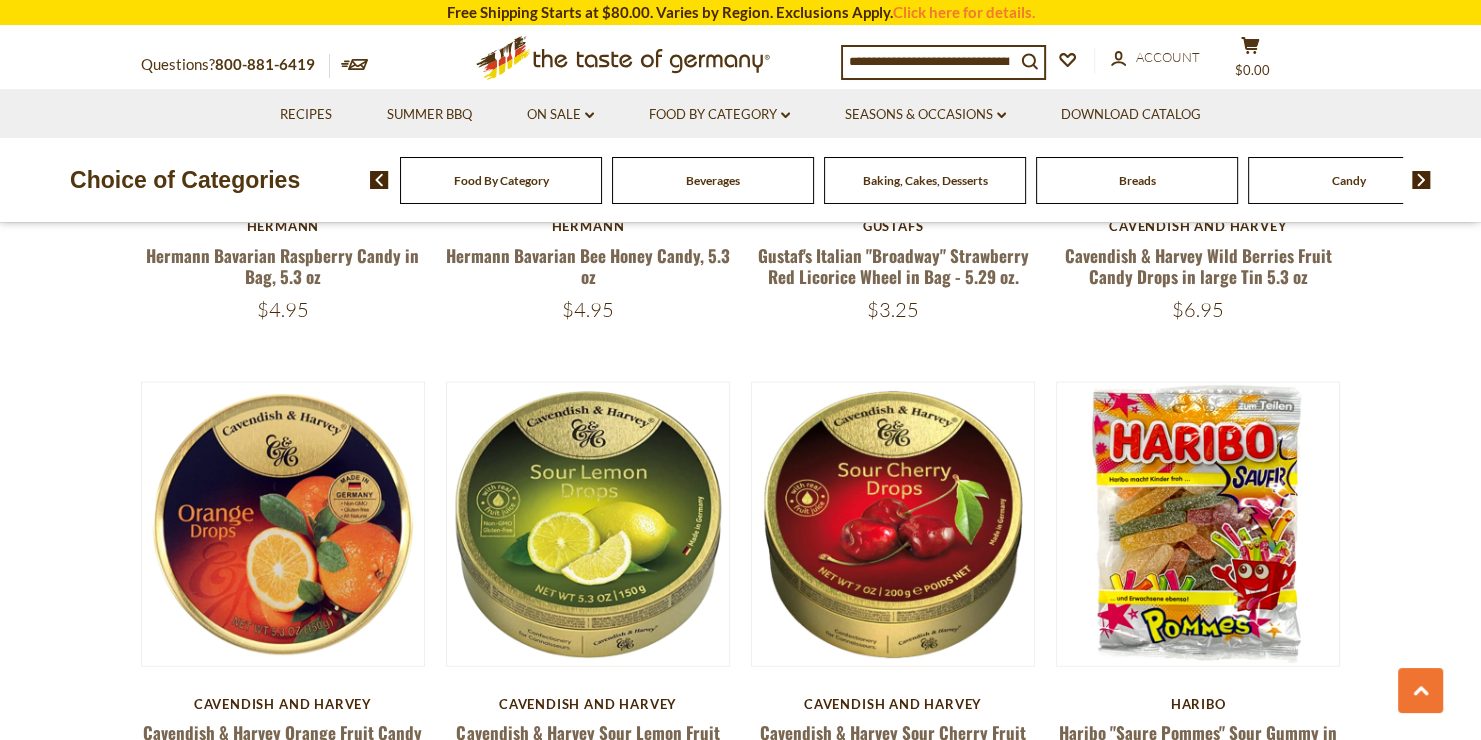 scroll, scrollTop: 4633, scrollLeft: 0, axis: vertical 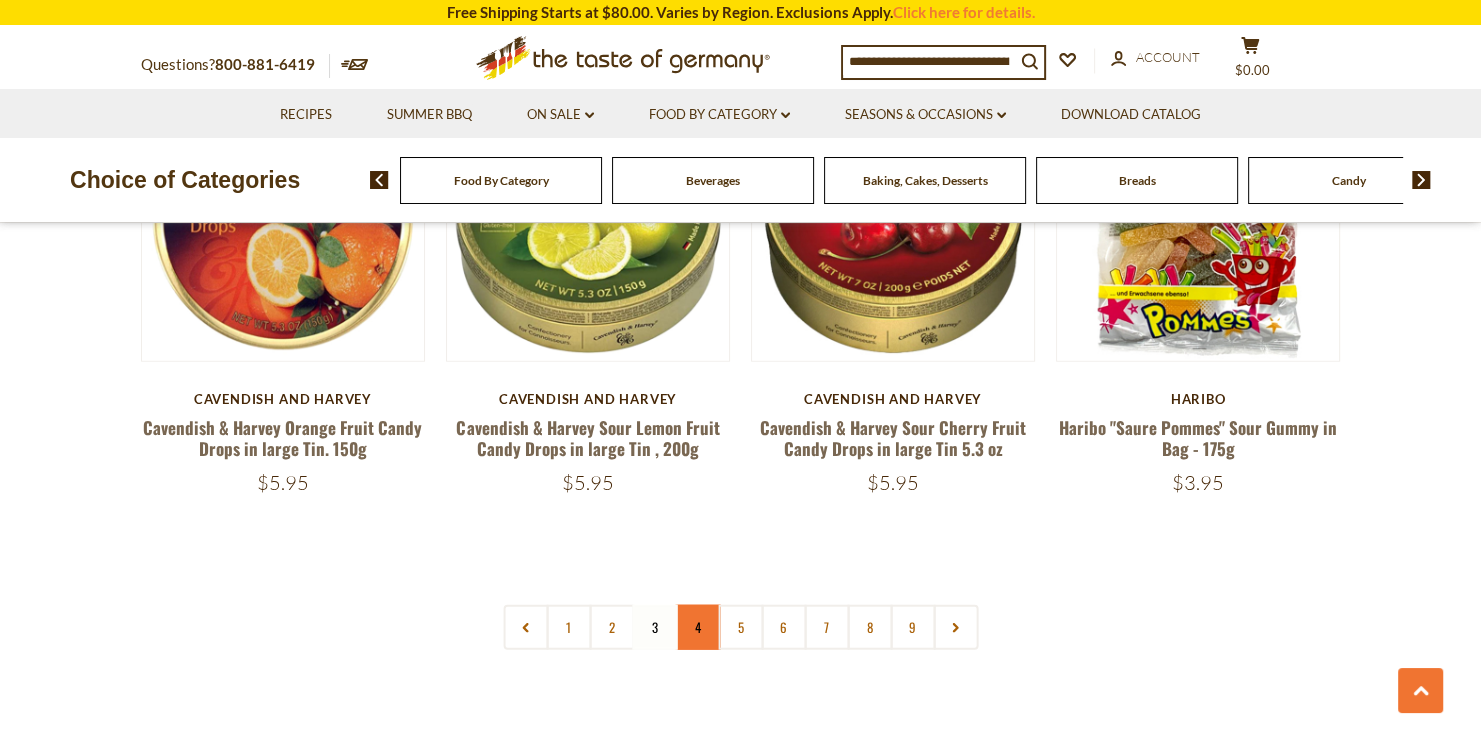 click on "4" at bounding box center (697, 627) 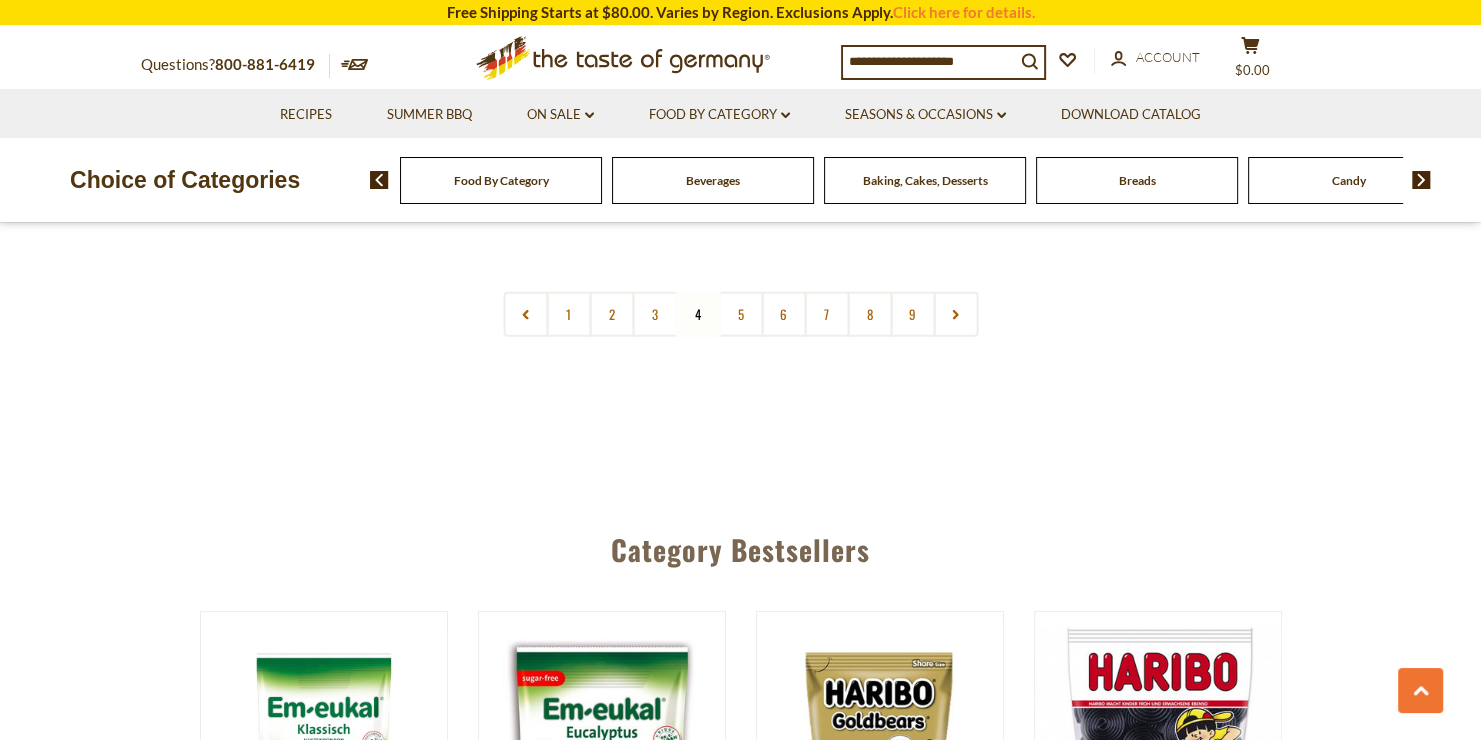 scroll, scrollTop: 4833, scrollLeft: 0, axis: vertical 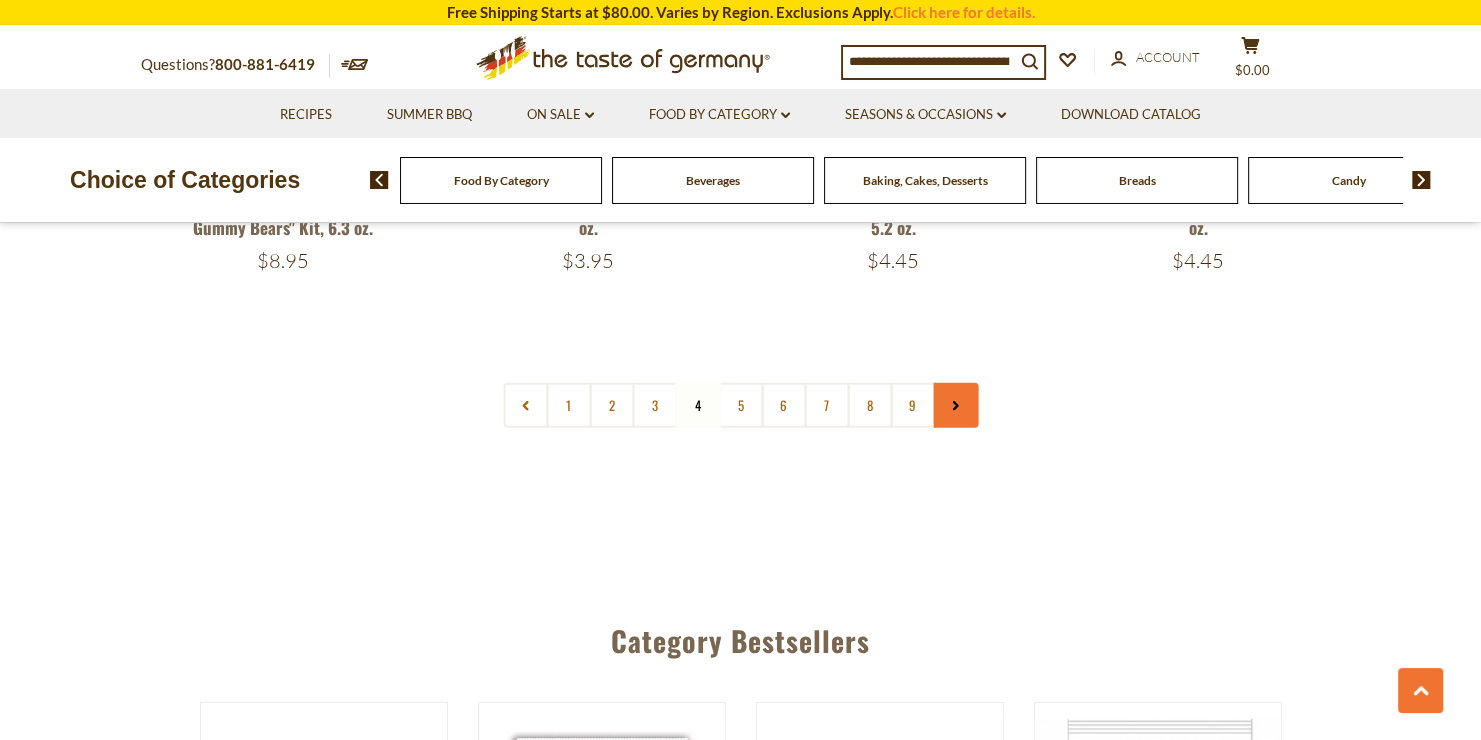 click at bounding box center (955, 405) 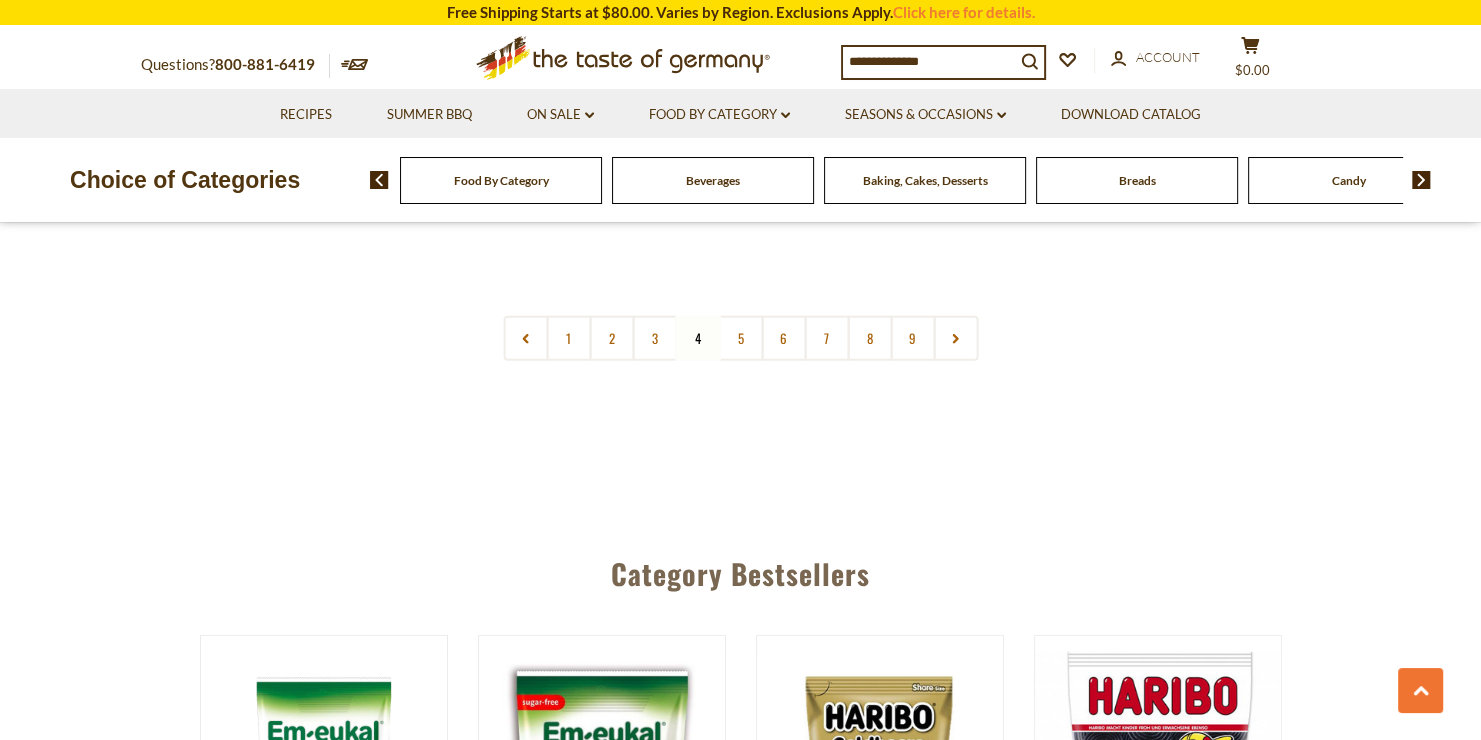 scroll, scrollTop: 4561, scrollLeft: 0, axis: vertical 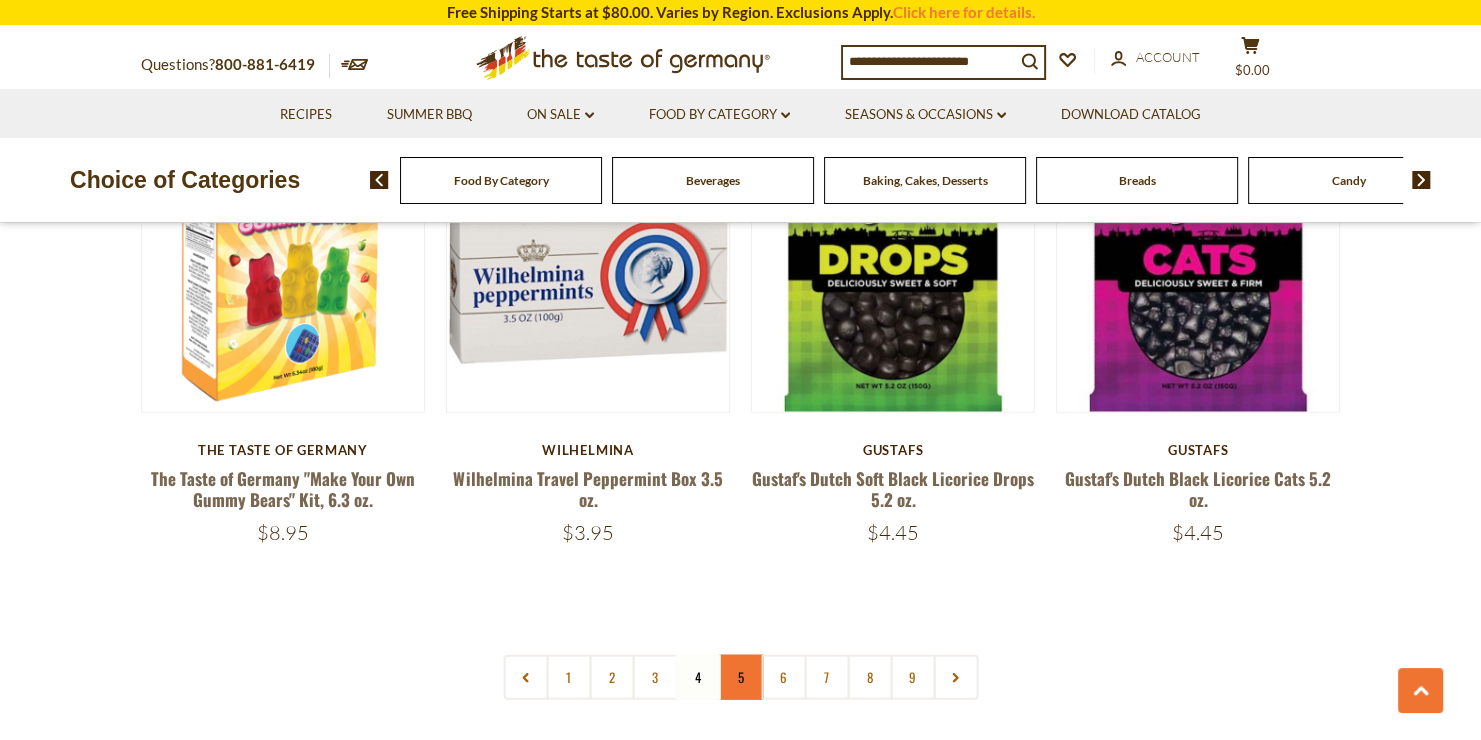click on "5" at bounding box center [740, 677] 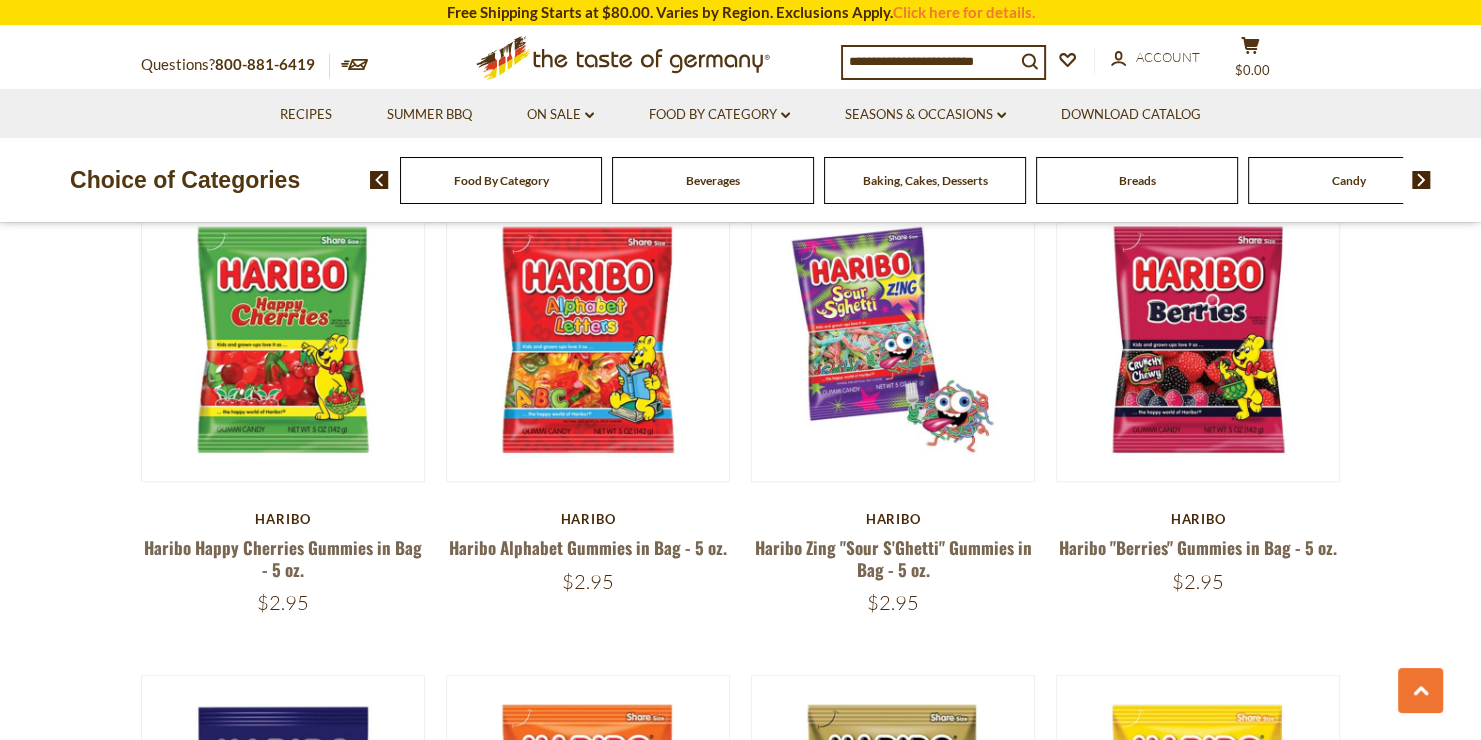 scroll, scrollTop: 1533, scrollLeft: 0, axis: vertical 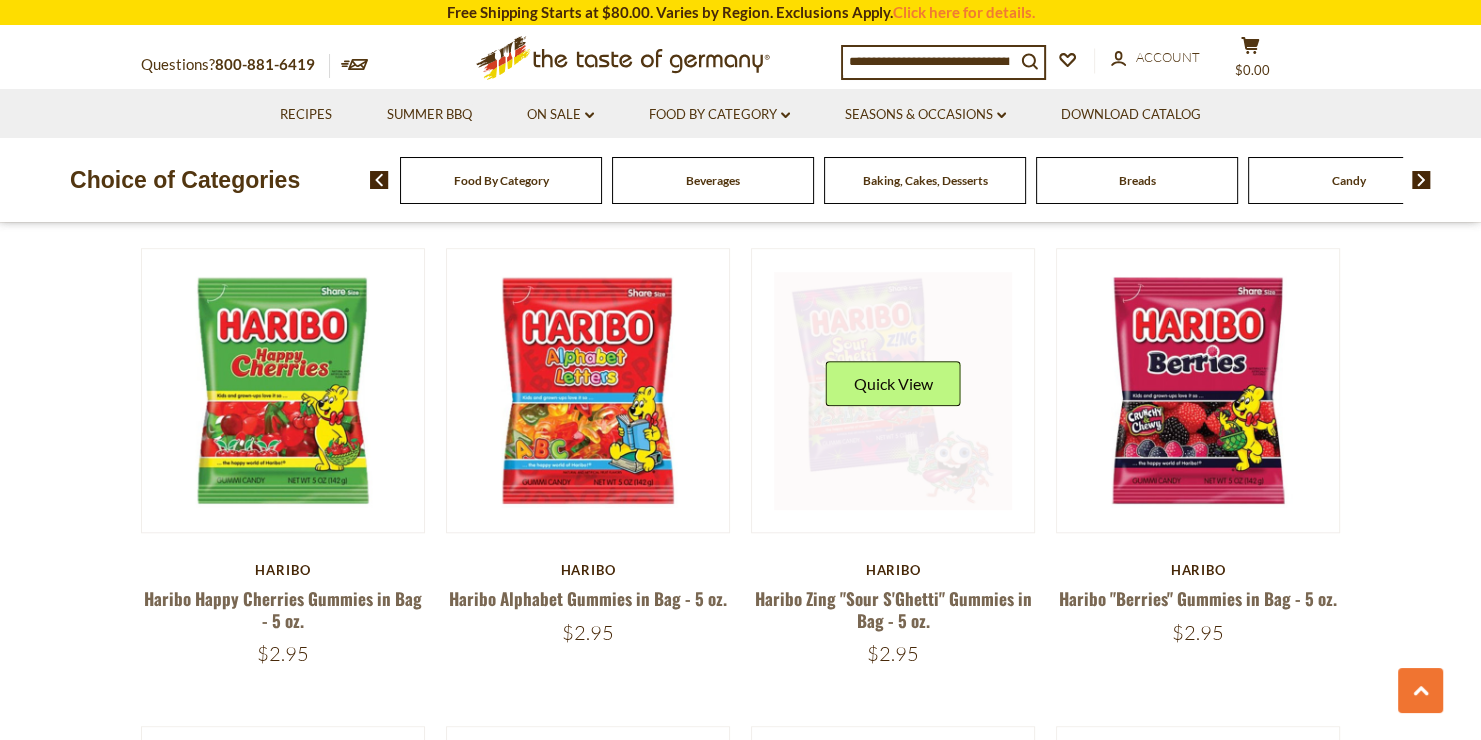 click at bounding box center (893, 391) 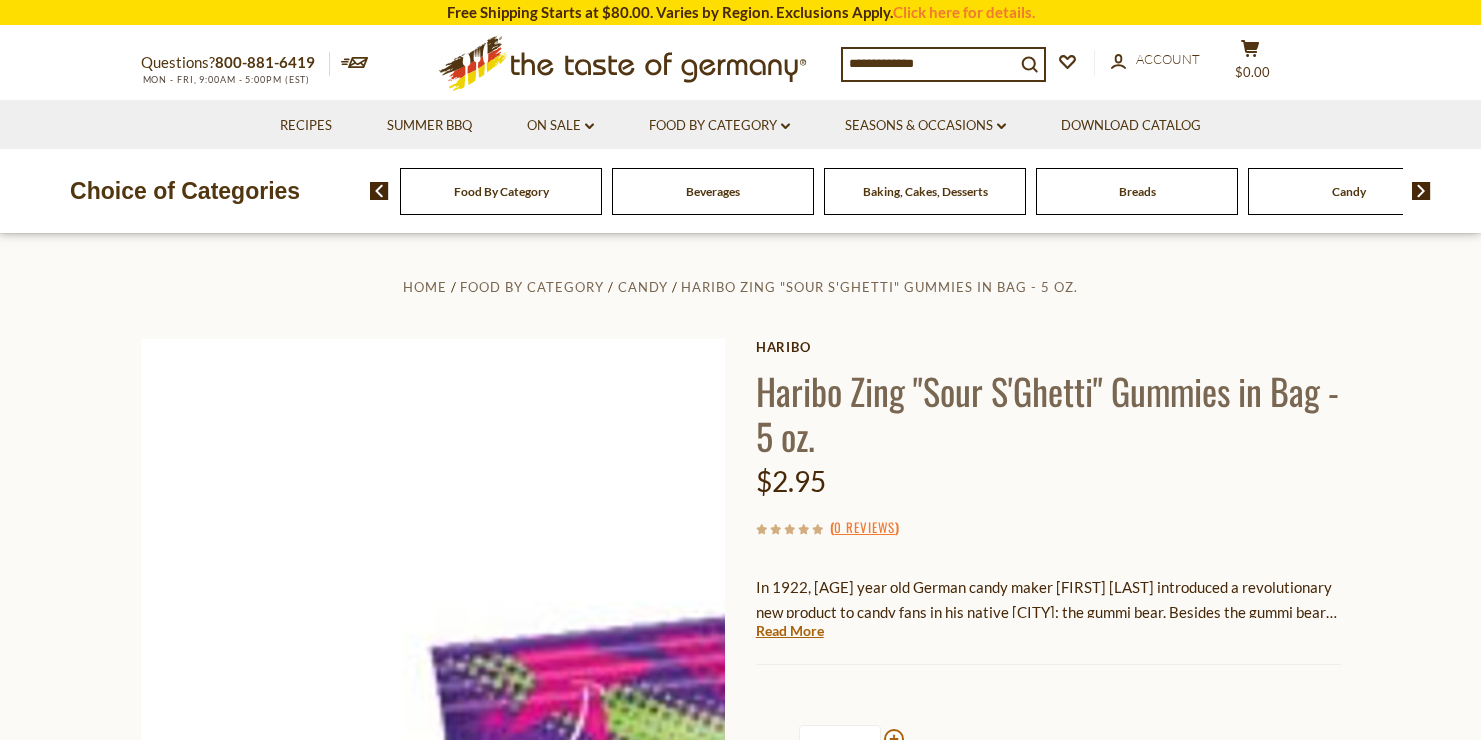 scroll, scrollTop: 0, scrollLeft: 0, axis: both 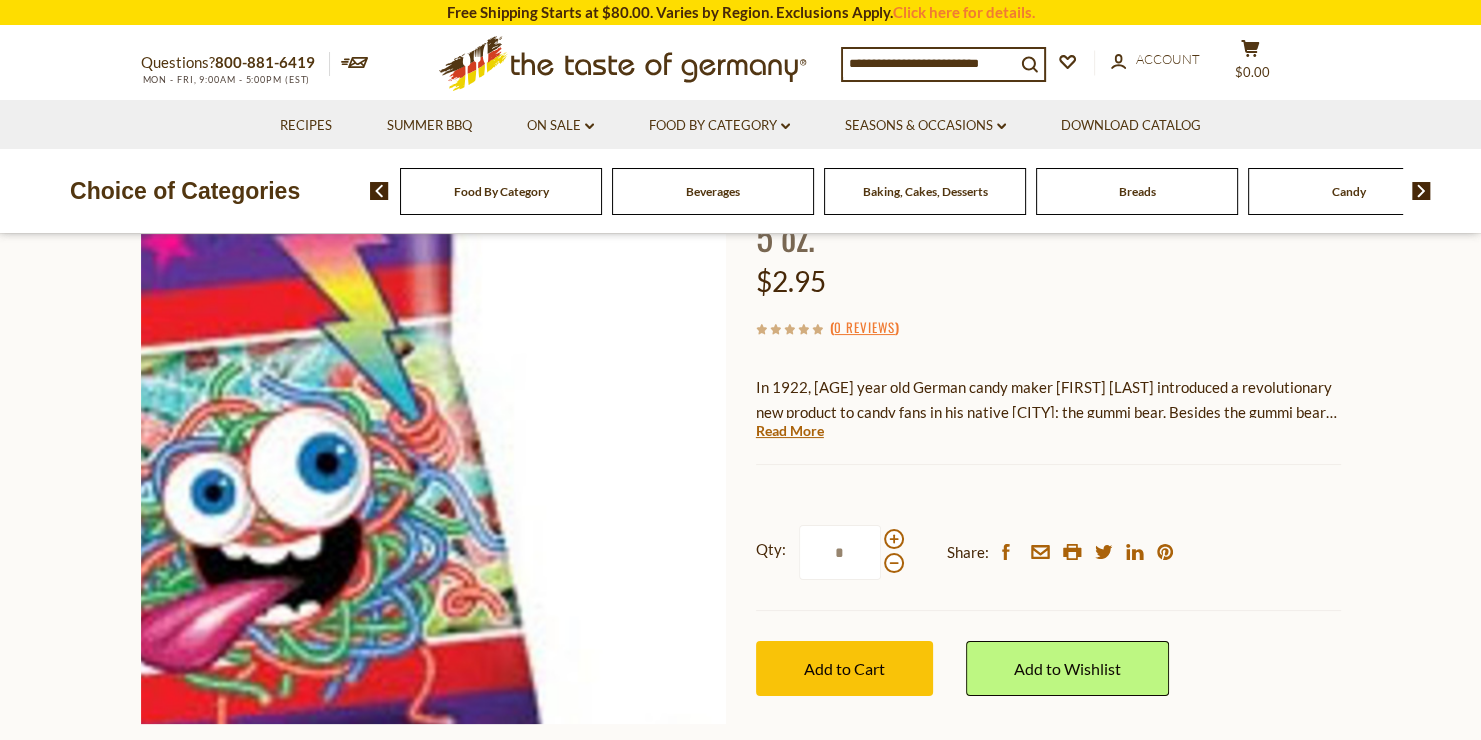 click at bounding box center (433, 431) 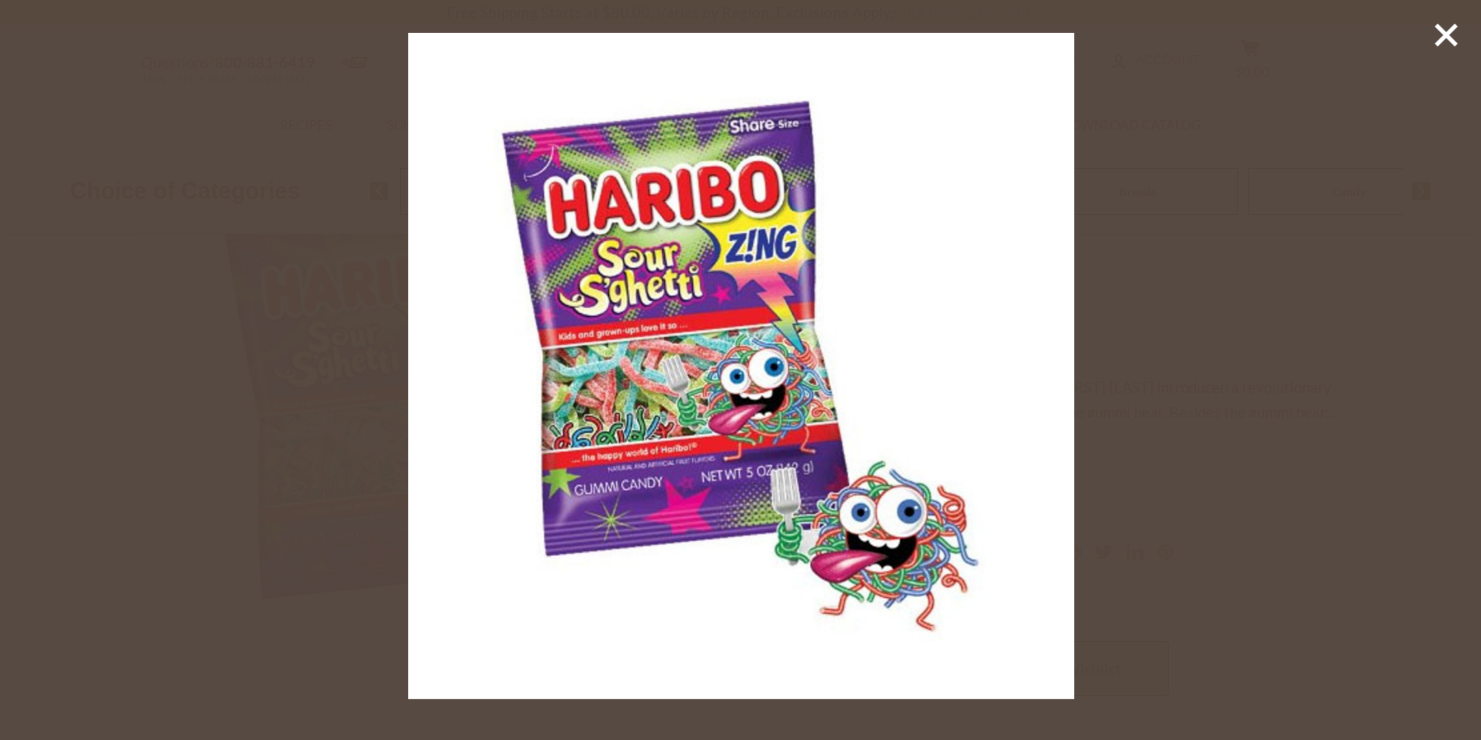 click at bounding box center [740, 370] 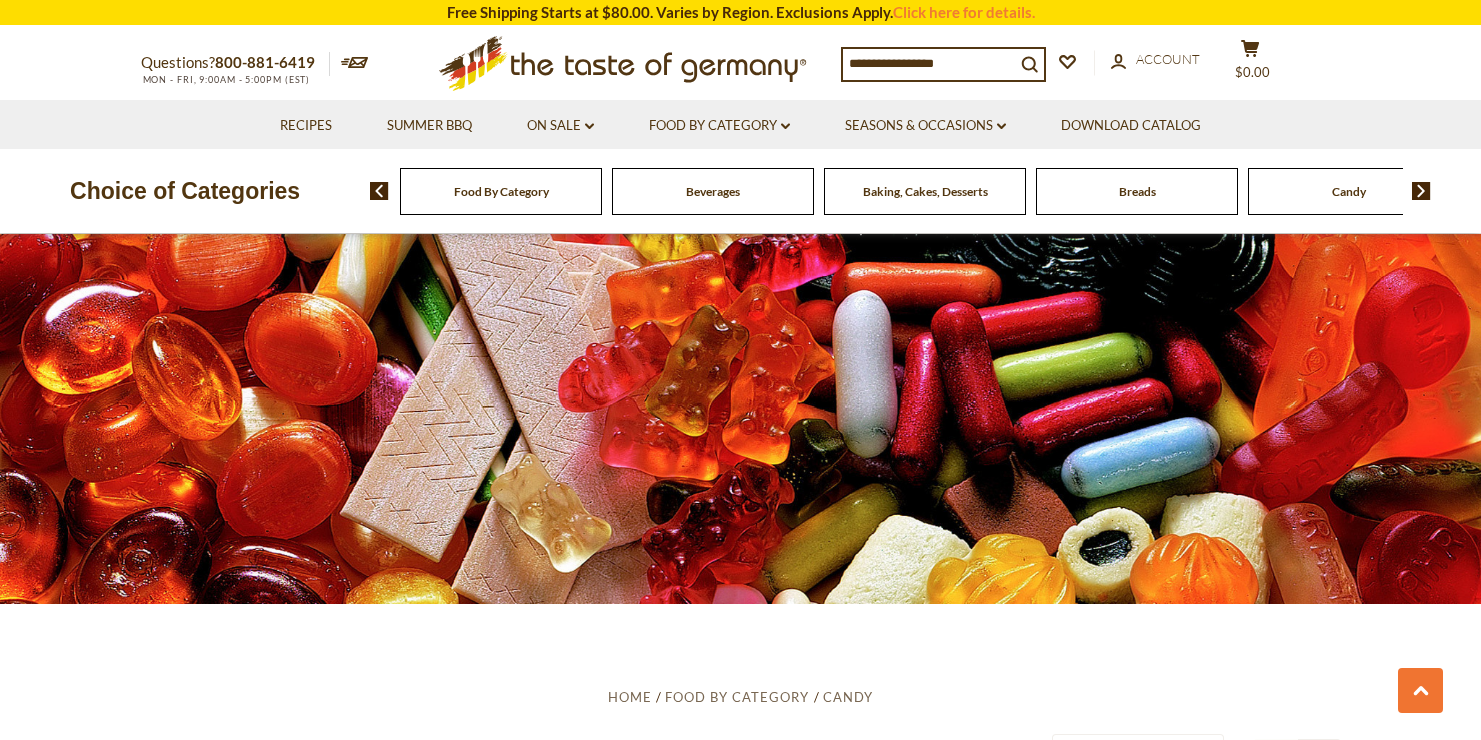 scroll, scrollTop: 1533, scrollLeft: 0, axis: vertical 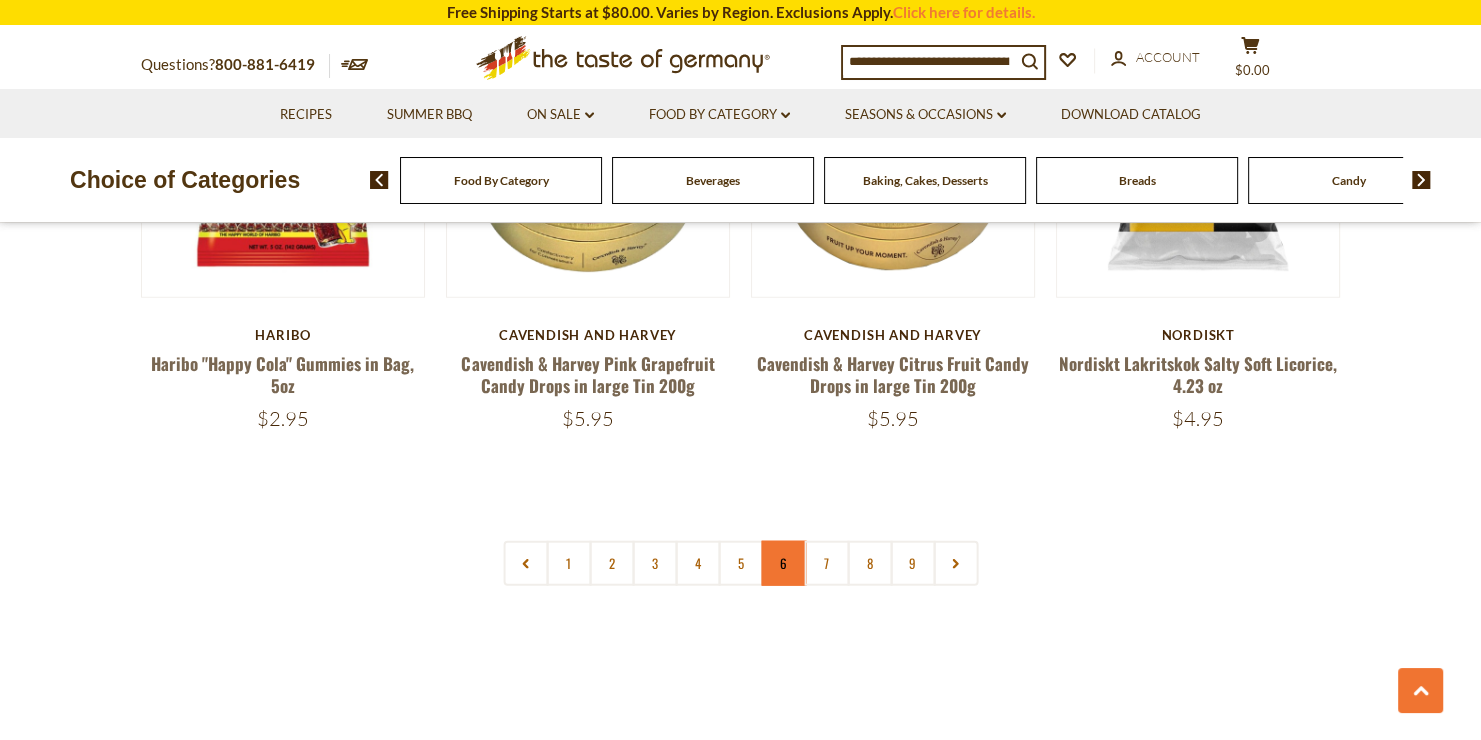 click on "6" at bounding box center [783, 563] 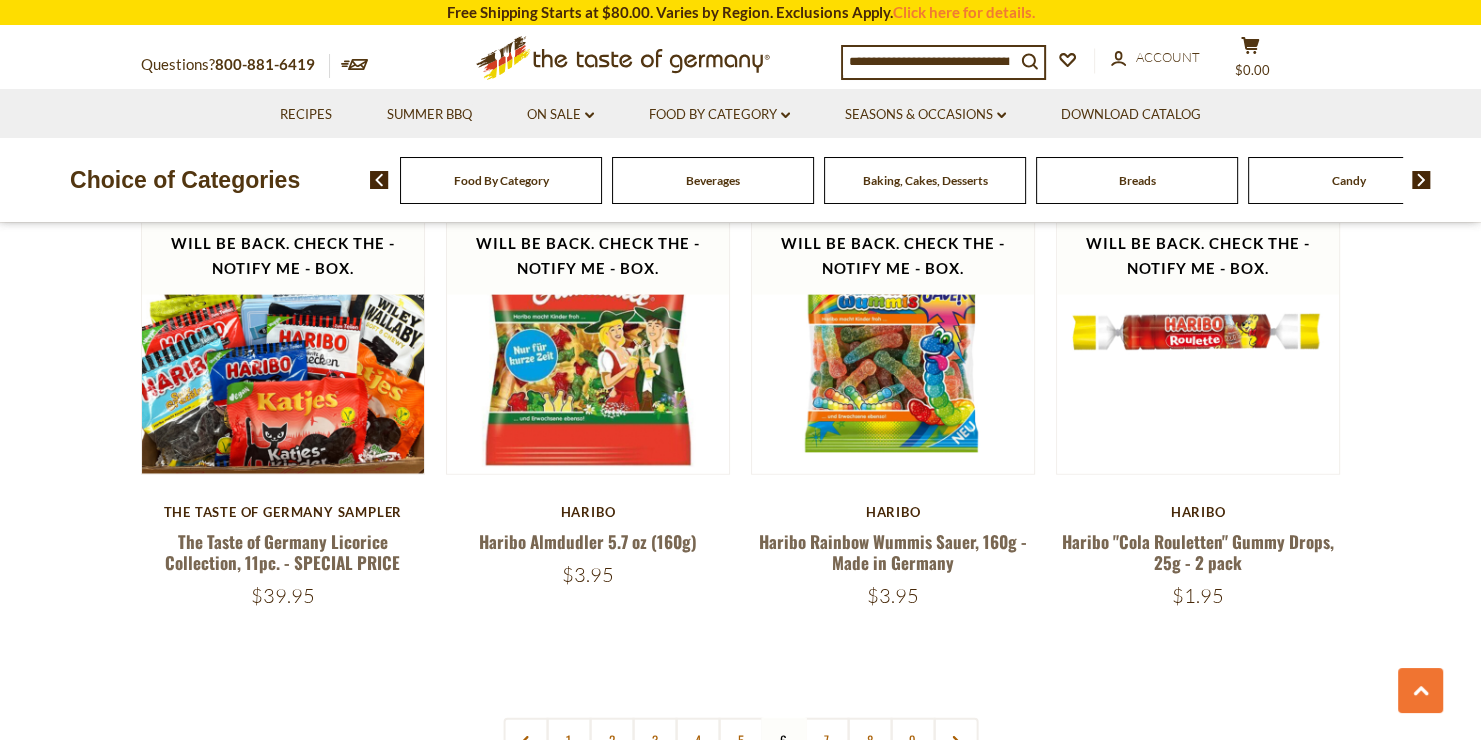 scroll, scrollTop: 4533, scrollLeft: 0, axis: vertical 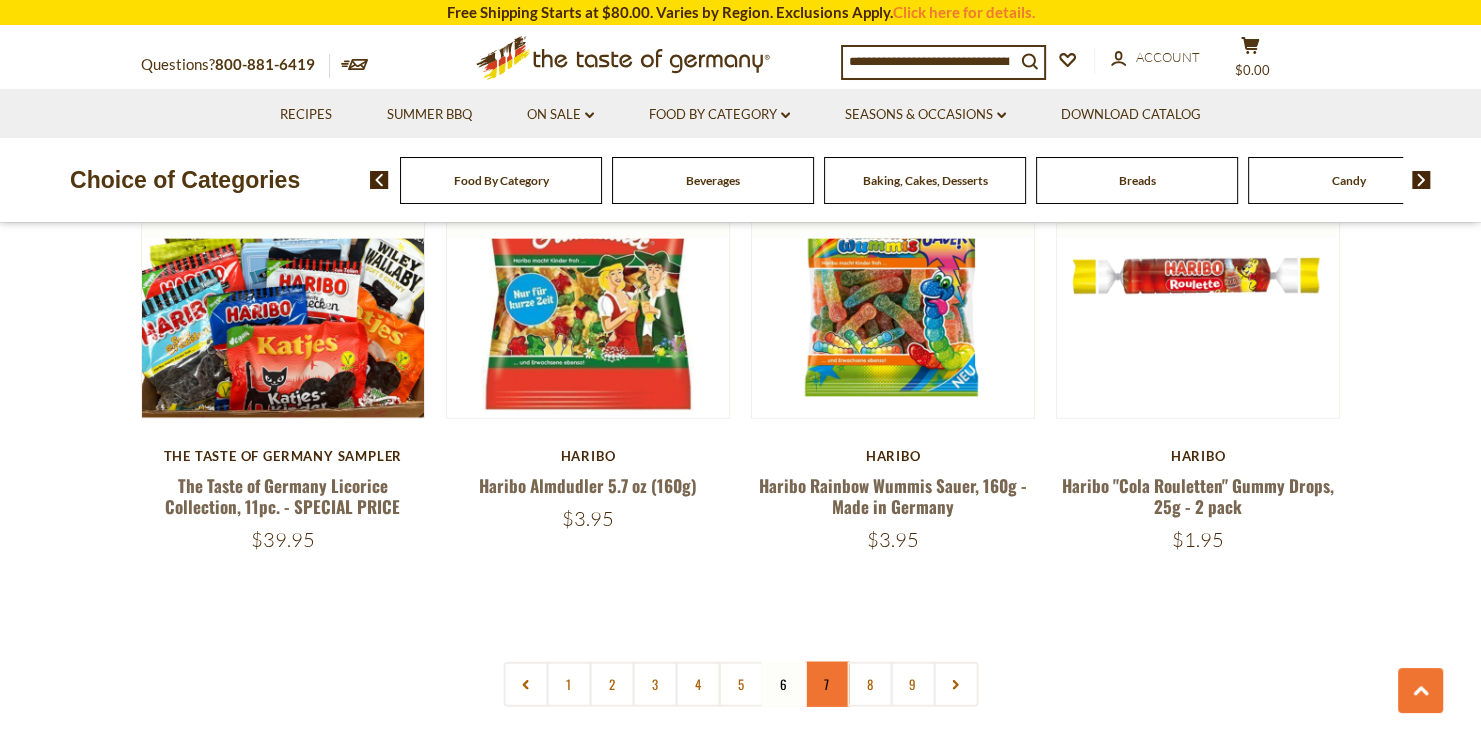 click on "7" at bounding box center (826, 684) 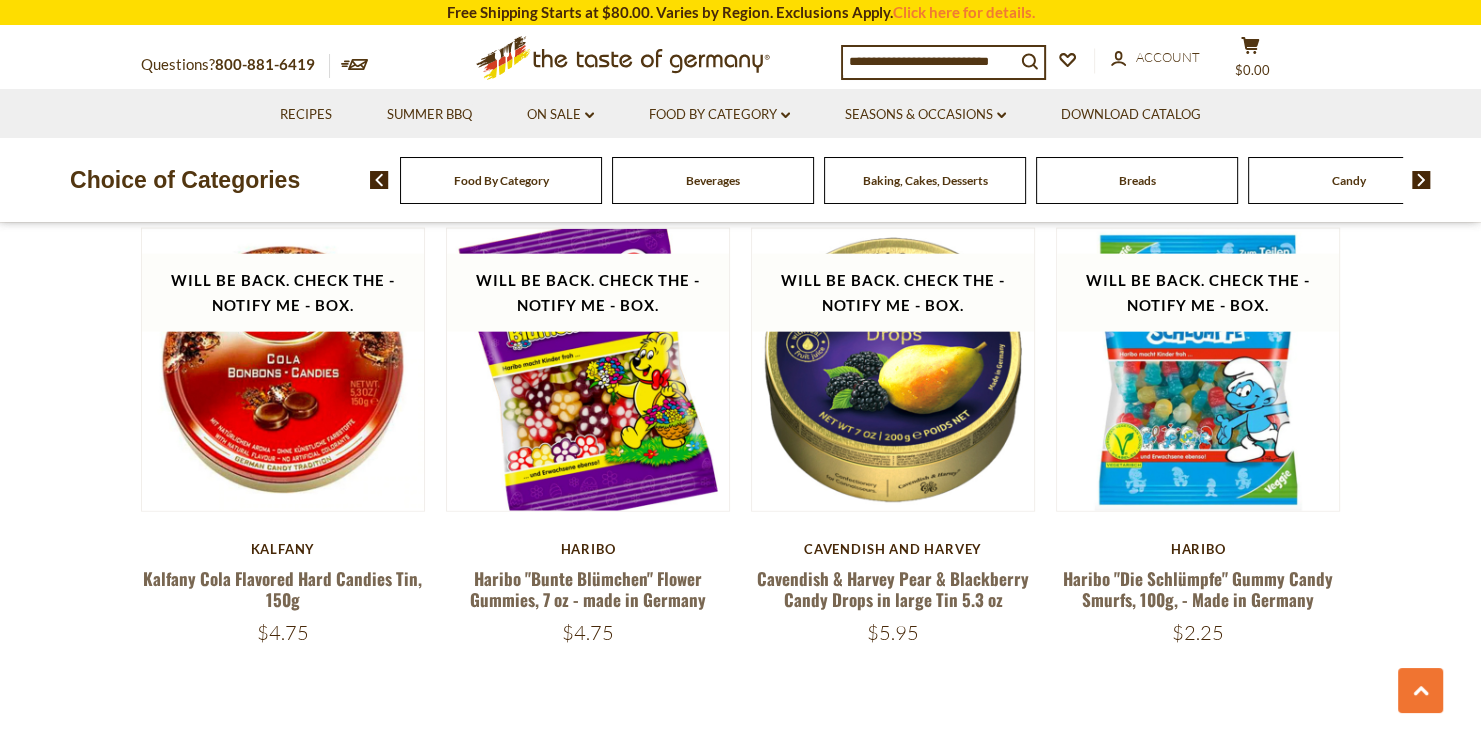scroll, scrollTop: 4533, scrollLeft: 0, axis: vertical 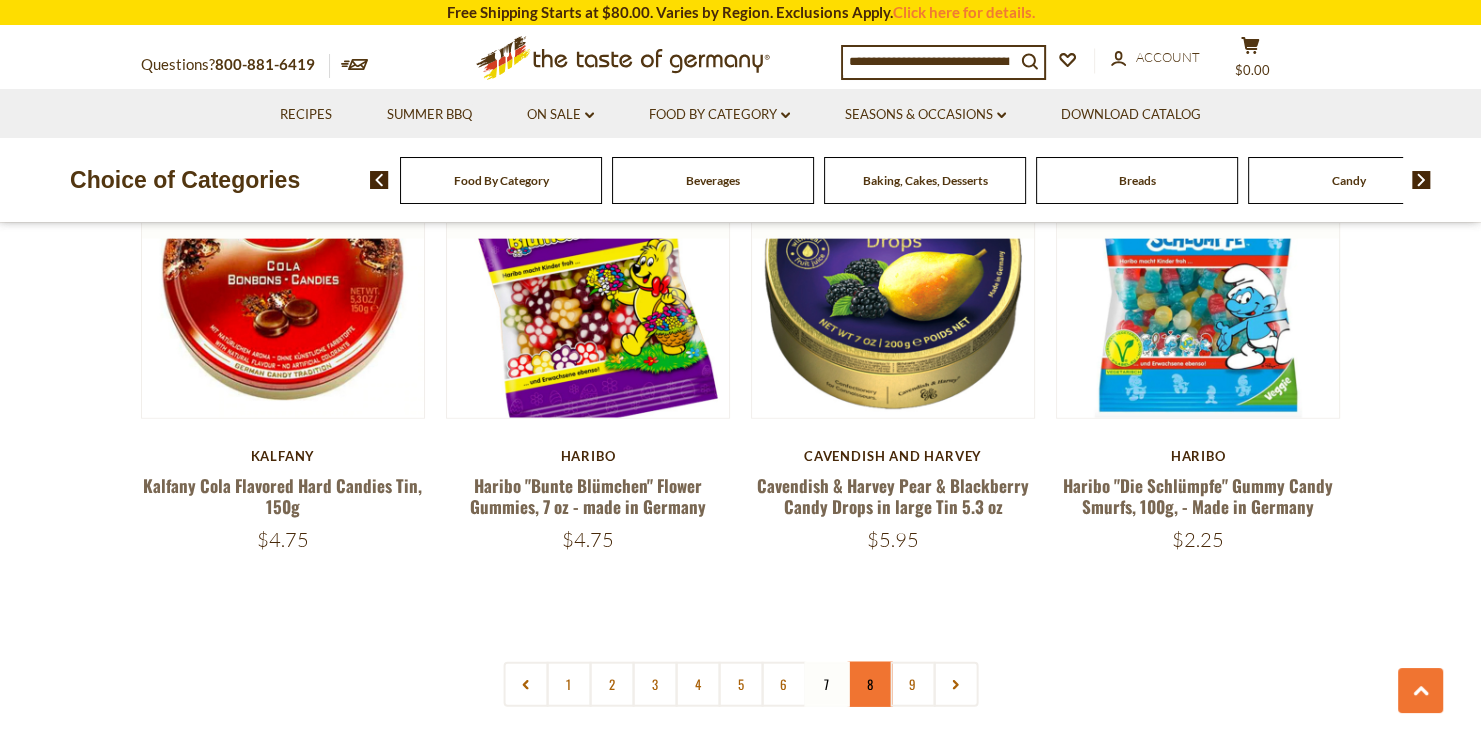 click on "8" at bounding box center [869, 684] 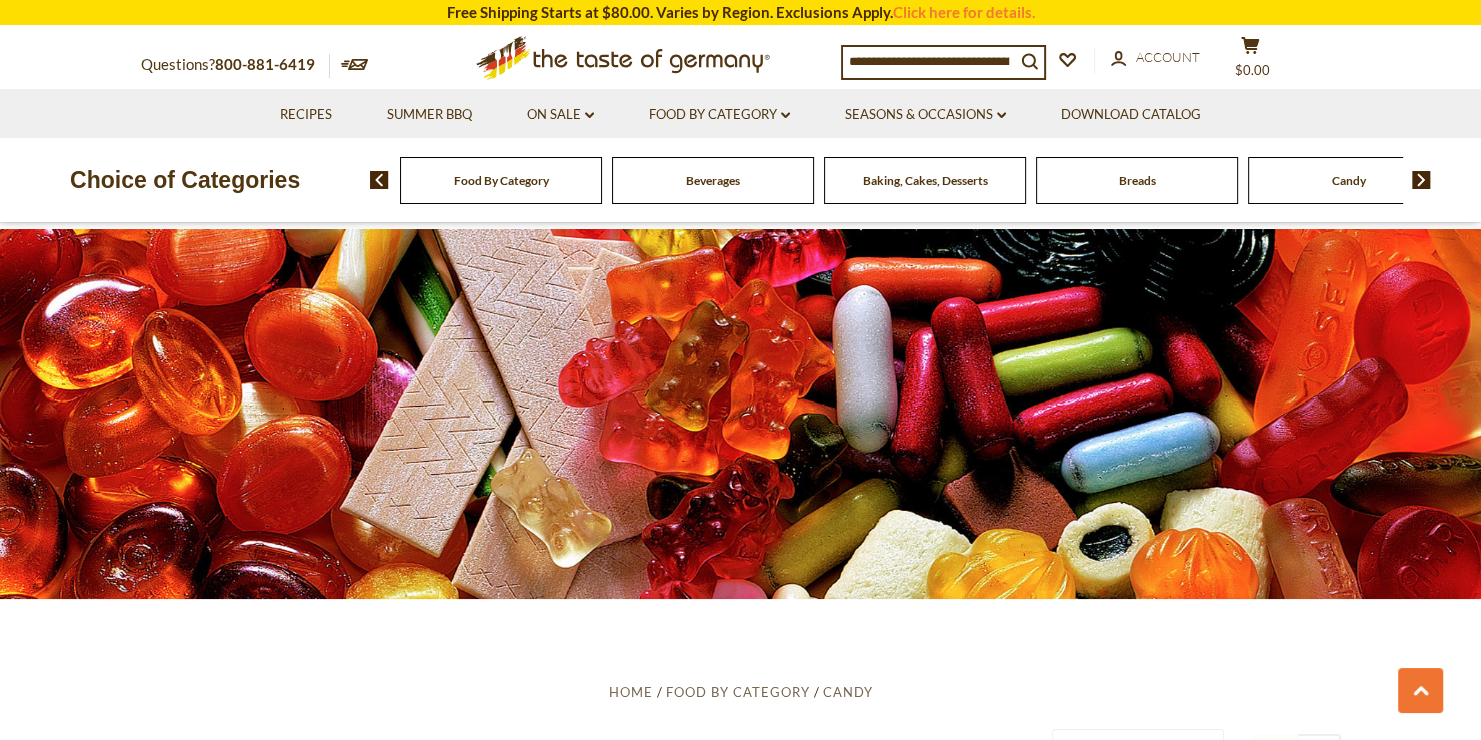scroll, scrollTop: 0, scrollLeft: 0, axis: both 